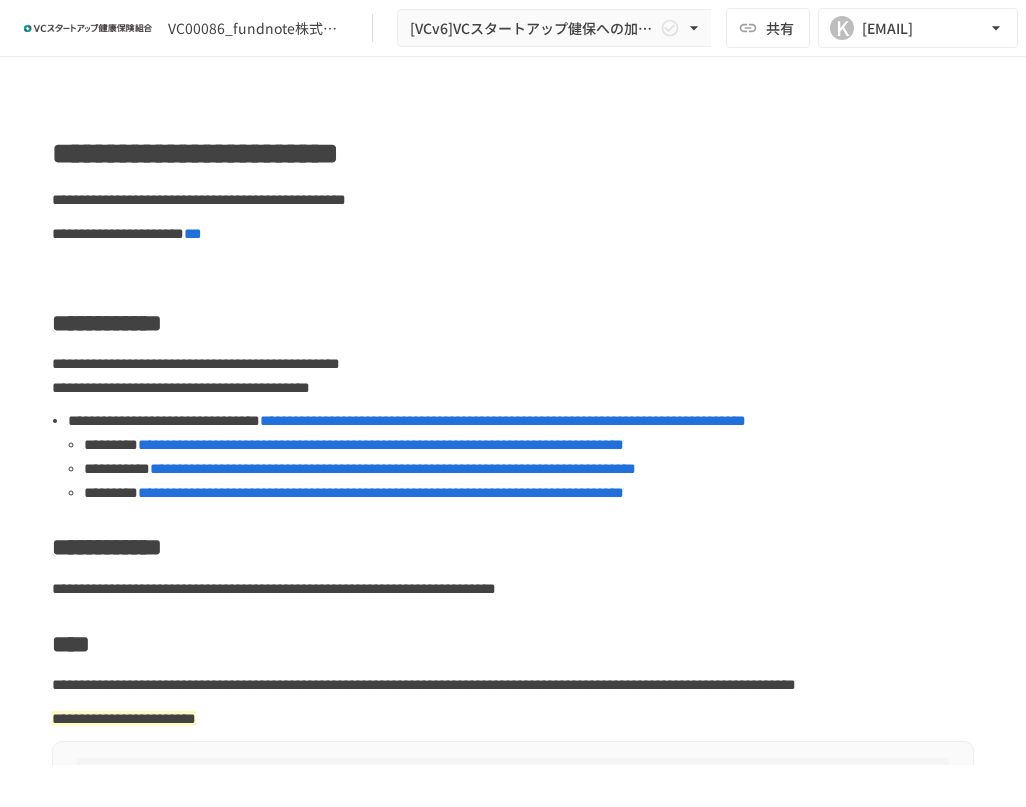 scroll, scrollTop: 0, scrollLeft: 0, axis: both 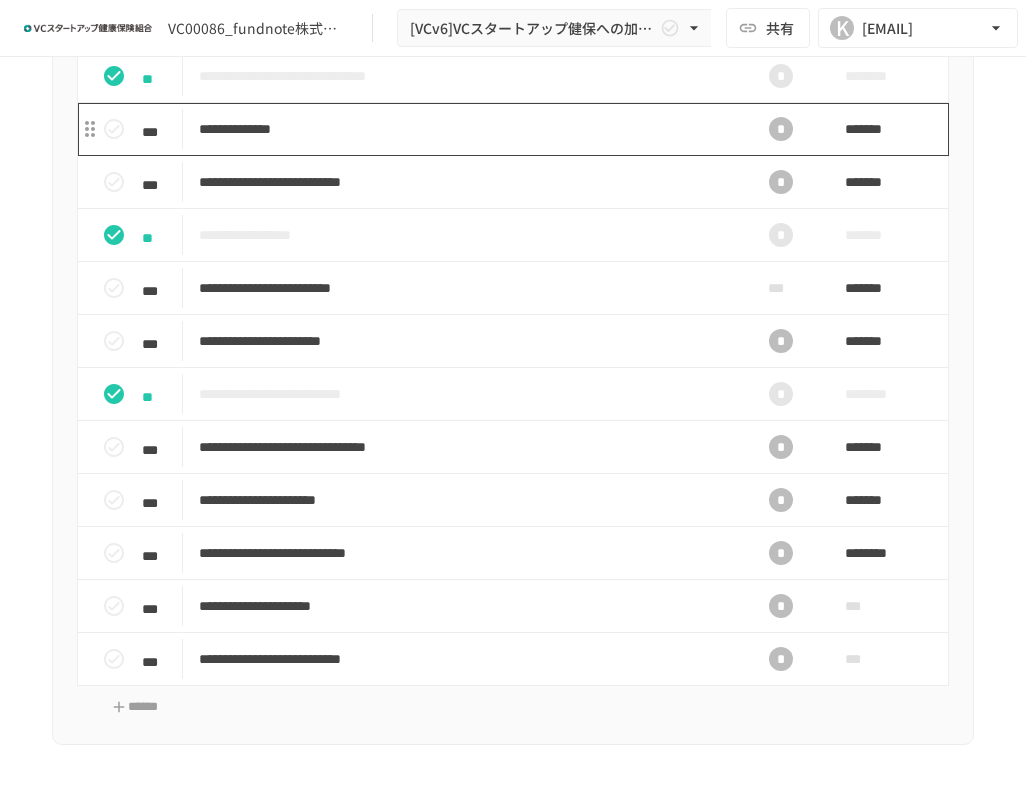 click on "**********" at bounding box center (464, 129) 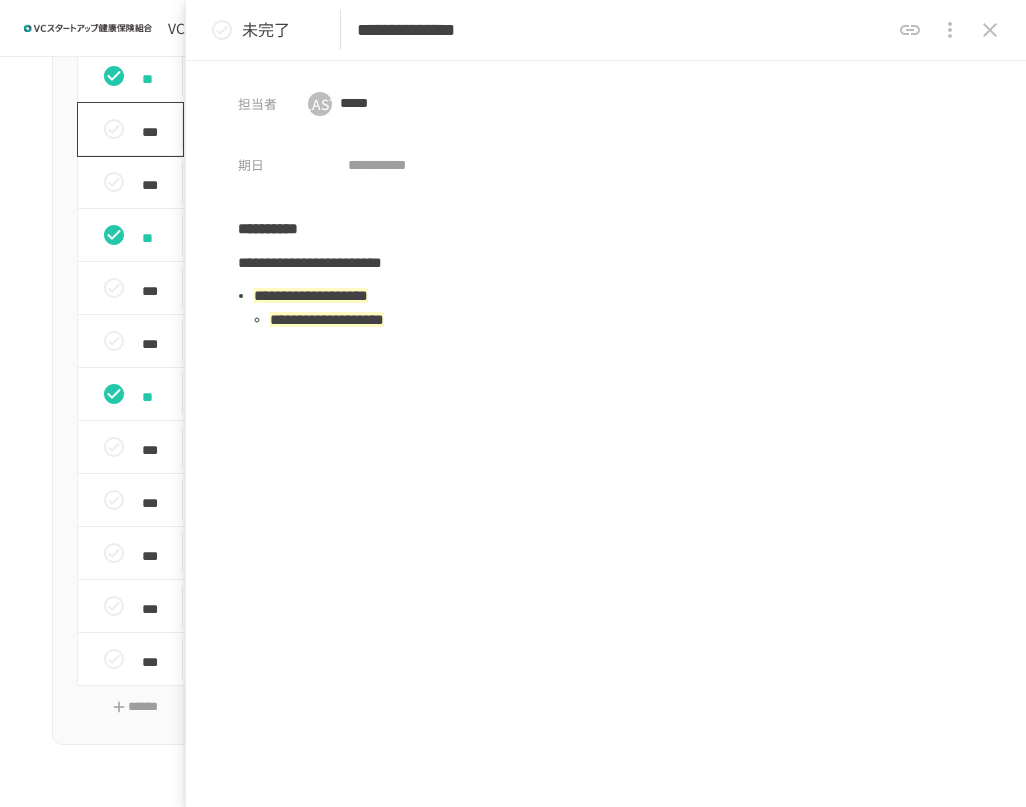 drag, startPoint x: 144, startPoint y: 225, endPoint x: 117, endPoint y: 225, distance: 27 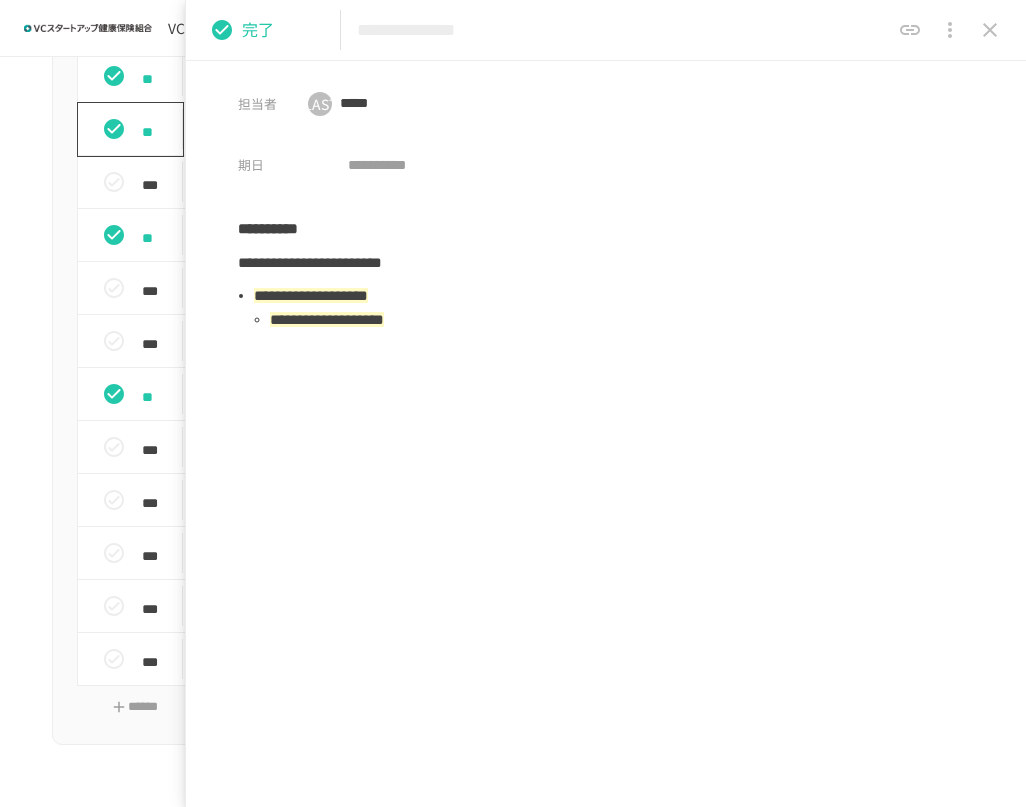 click on "**" at bounding box center (138, 129) 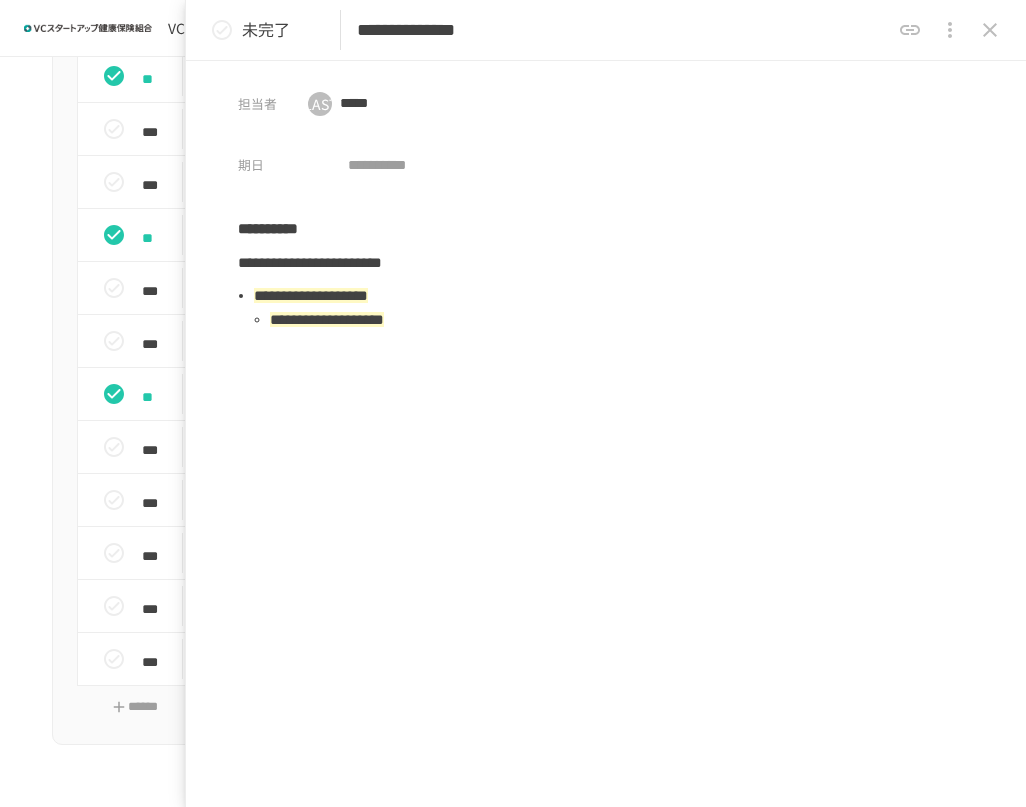 click on "**********" at bounding box center [513, 230] 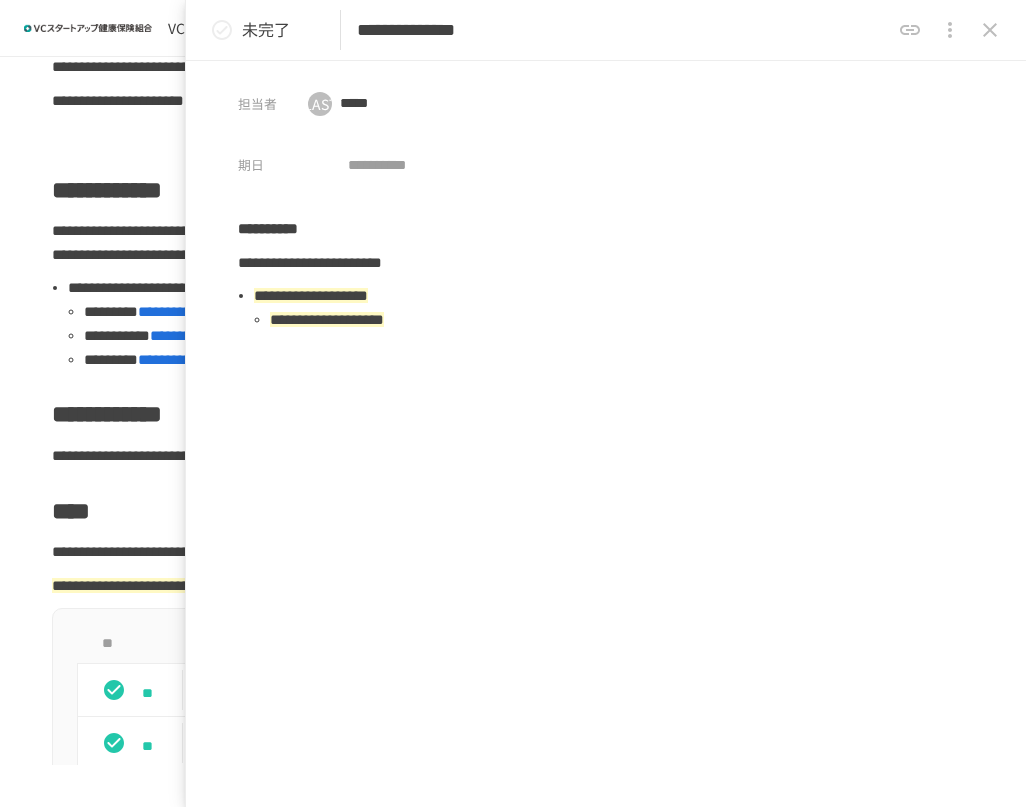 scroll, scrollTop: 67, scrollLeft: 0, axis: vertical 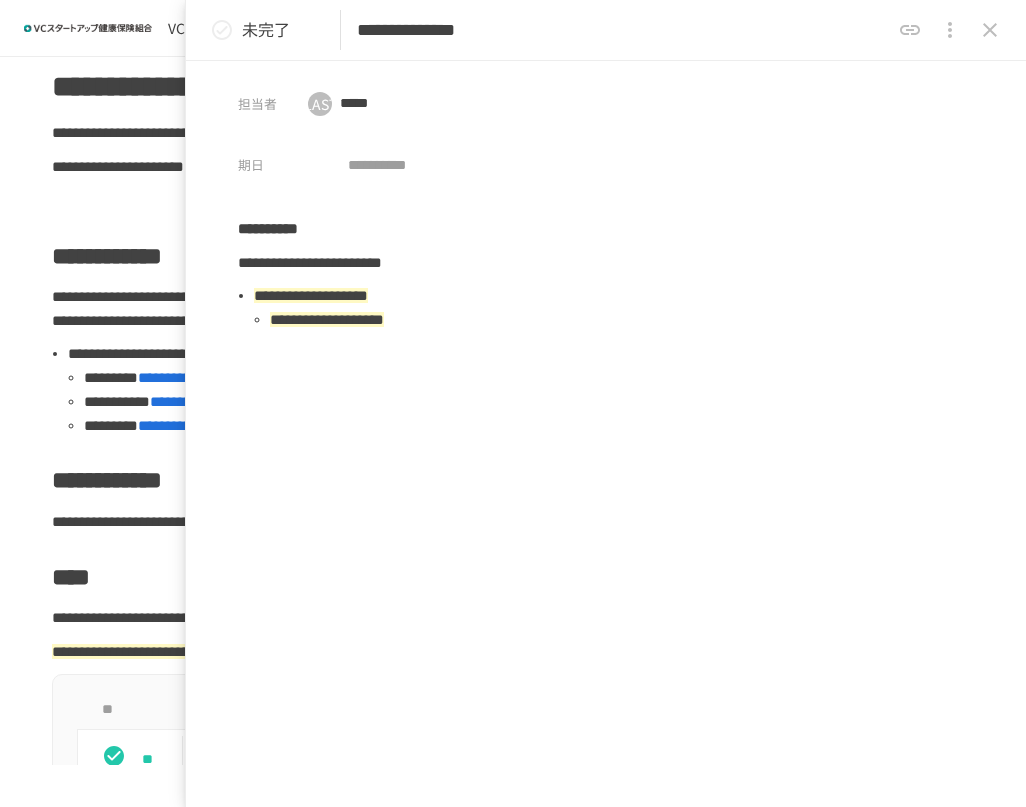 click at bounding box center (990, 30) 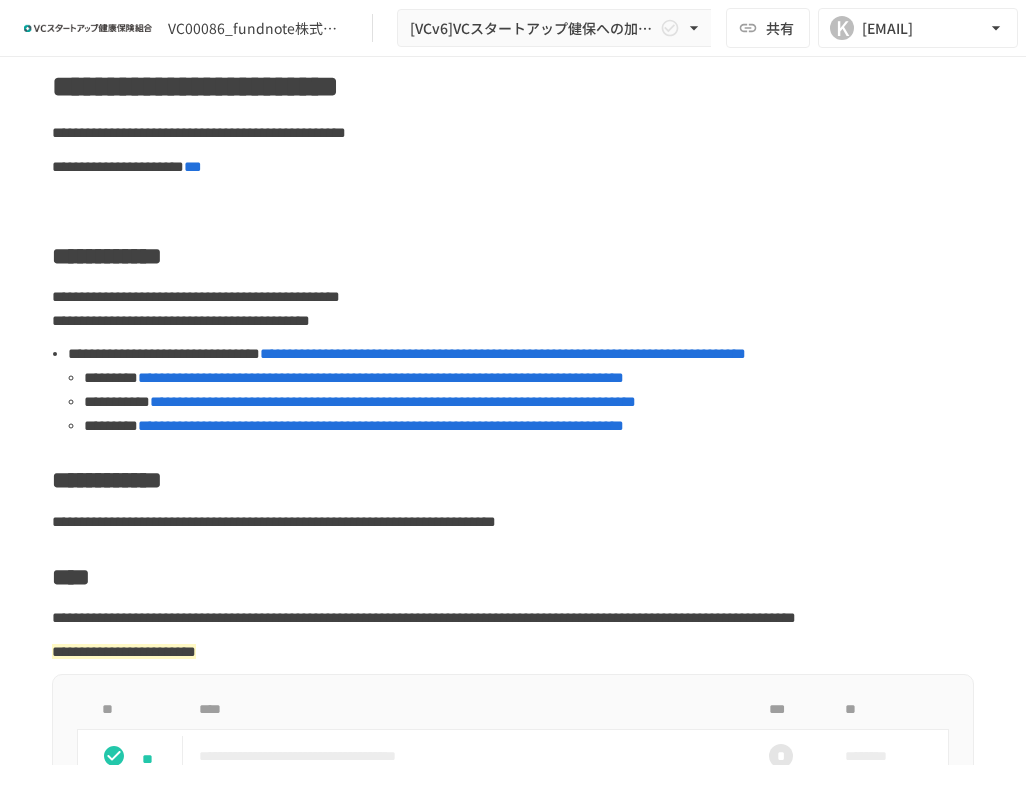click on "**********" at bounding box center (381, 377) 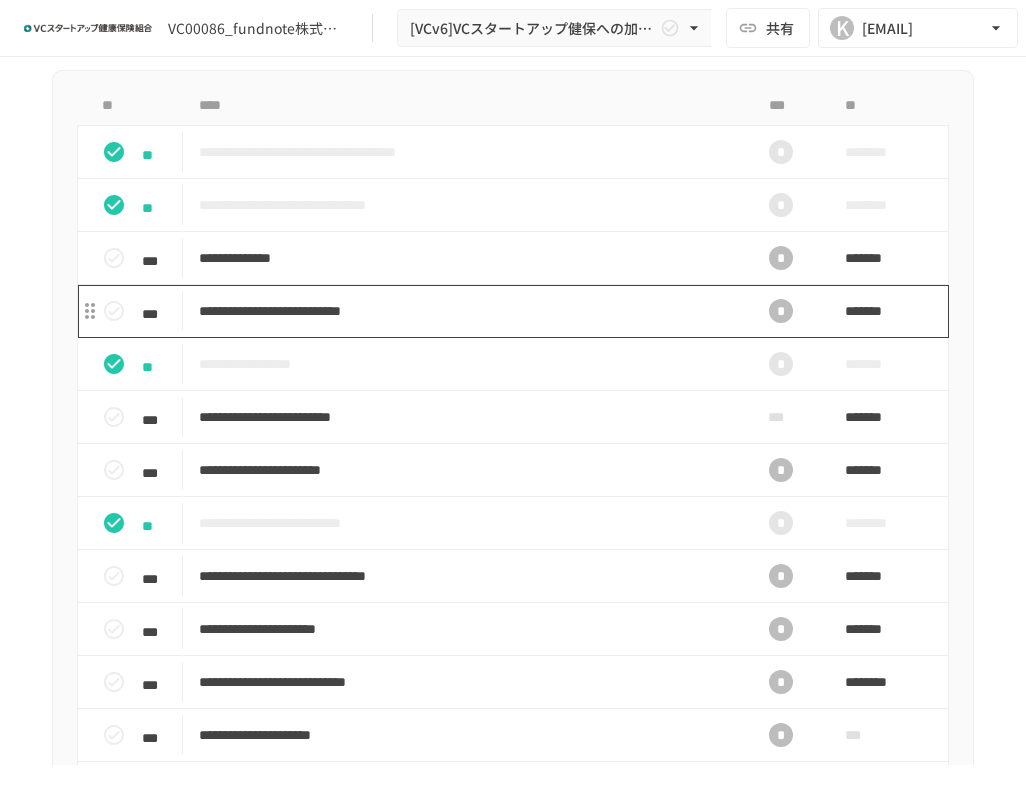 scroll, scrollTop: 667, scrollLeft: 0, axis: vertical 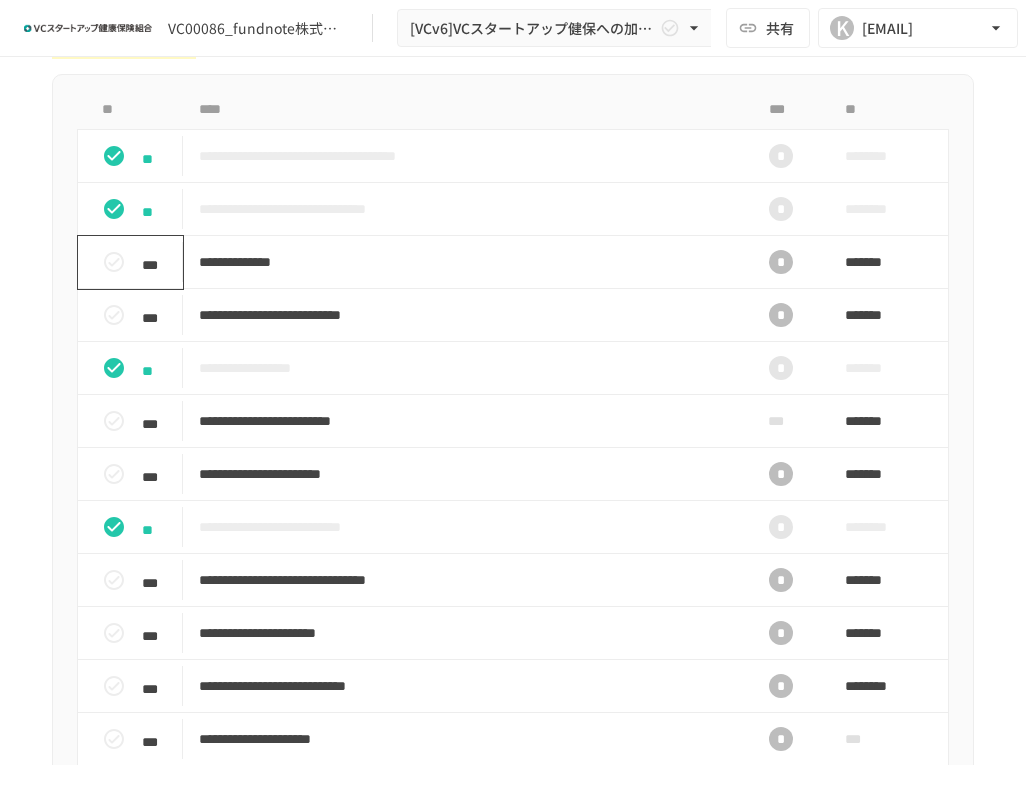 click 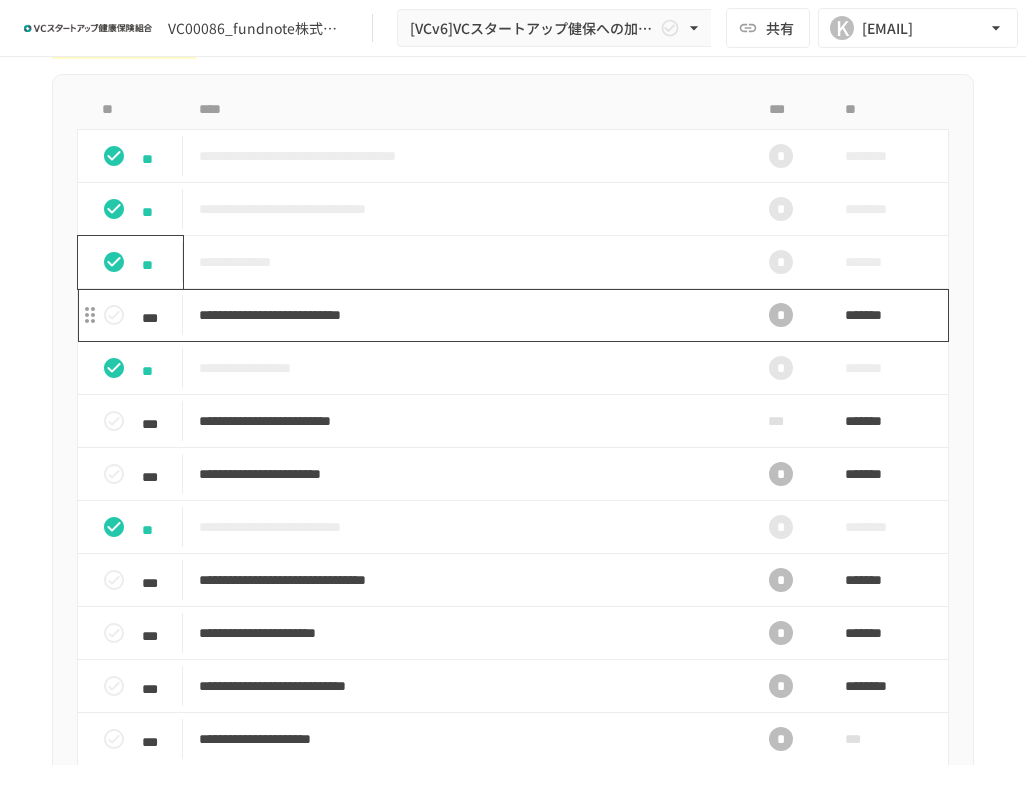 click on "**********" at bounding box center [464, 315] 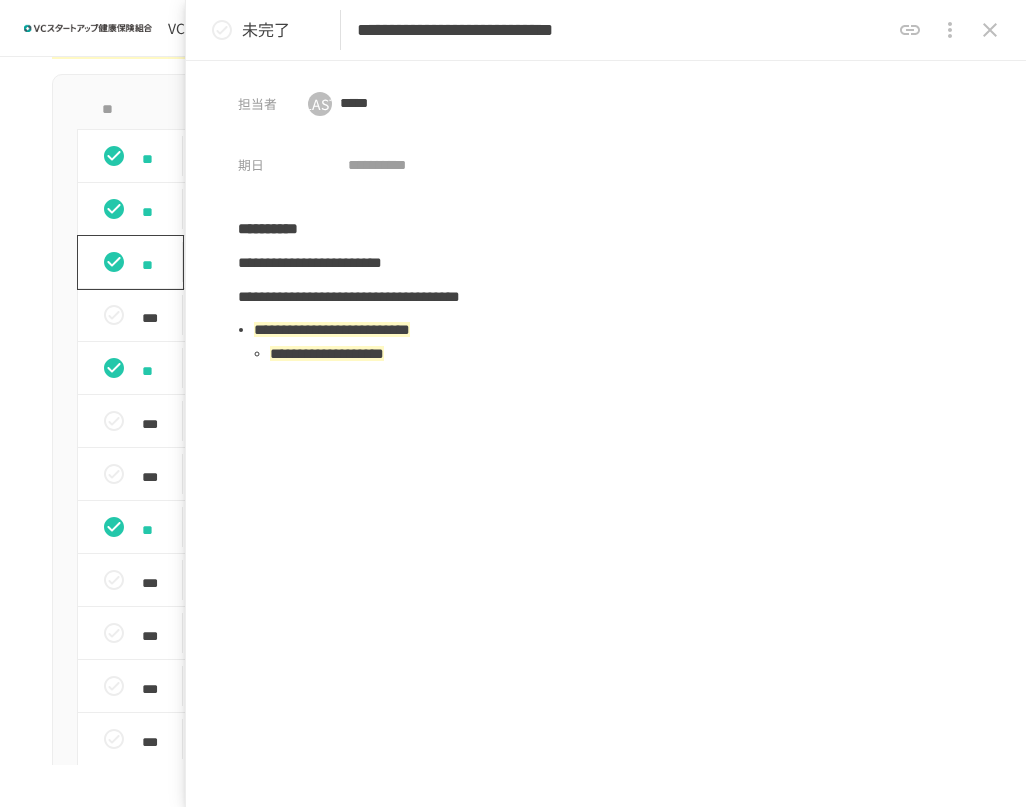 click on "**********" at bounding box center (606, 441) 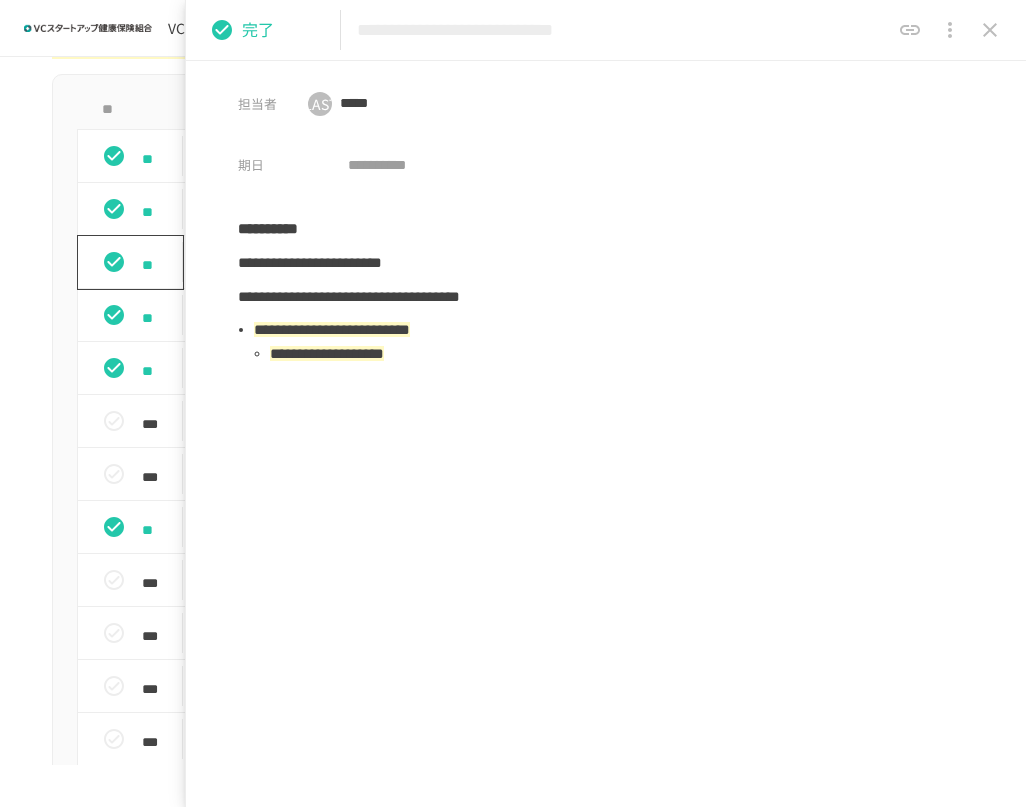 click 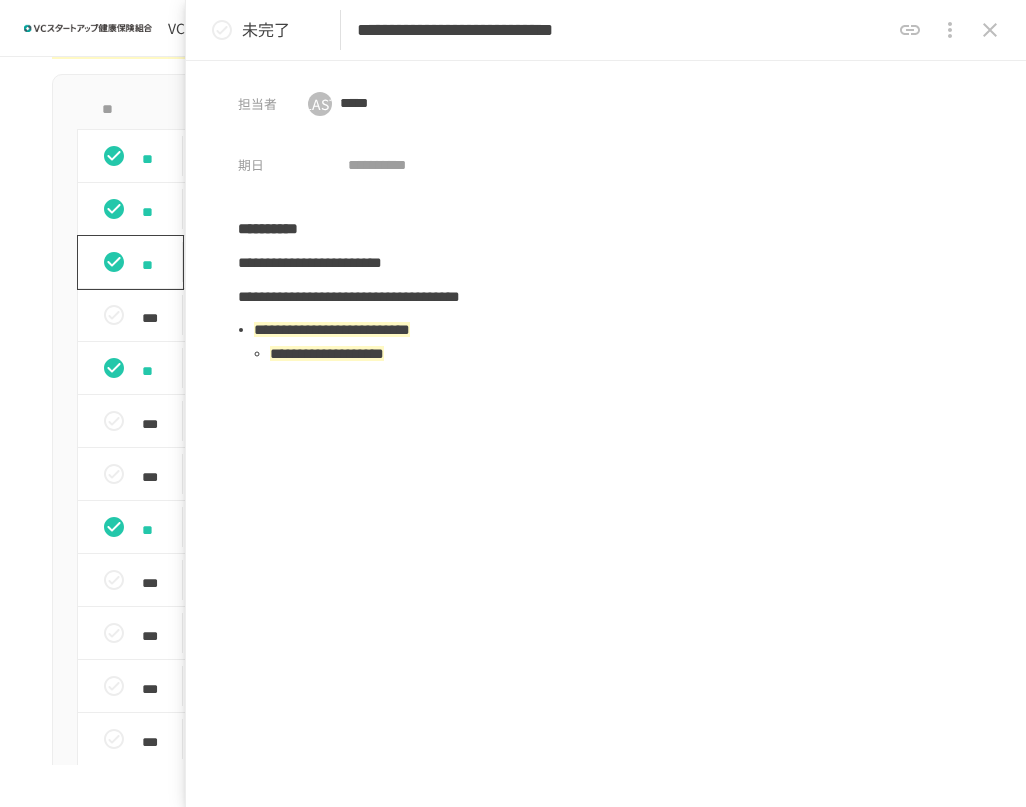 click on "未完了" at bounding box center [266, 30] 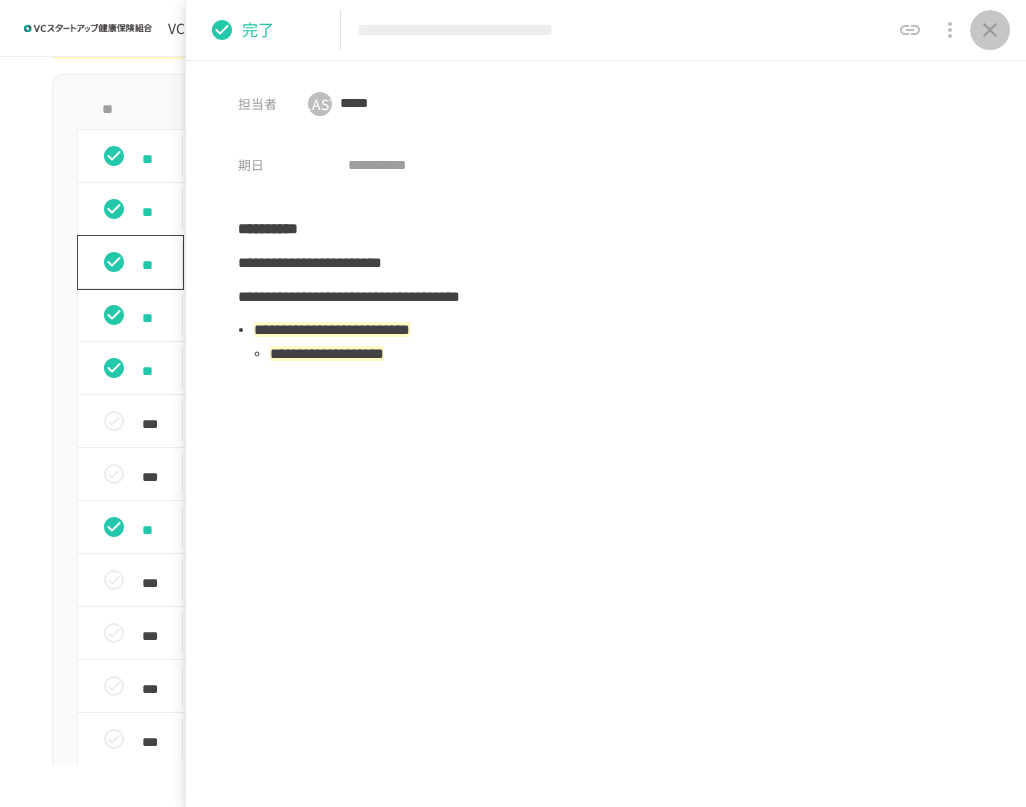 click 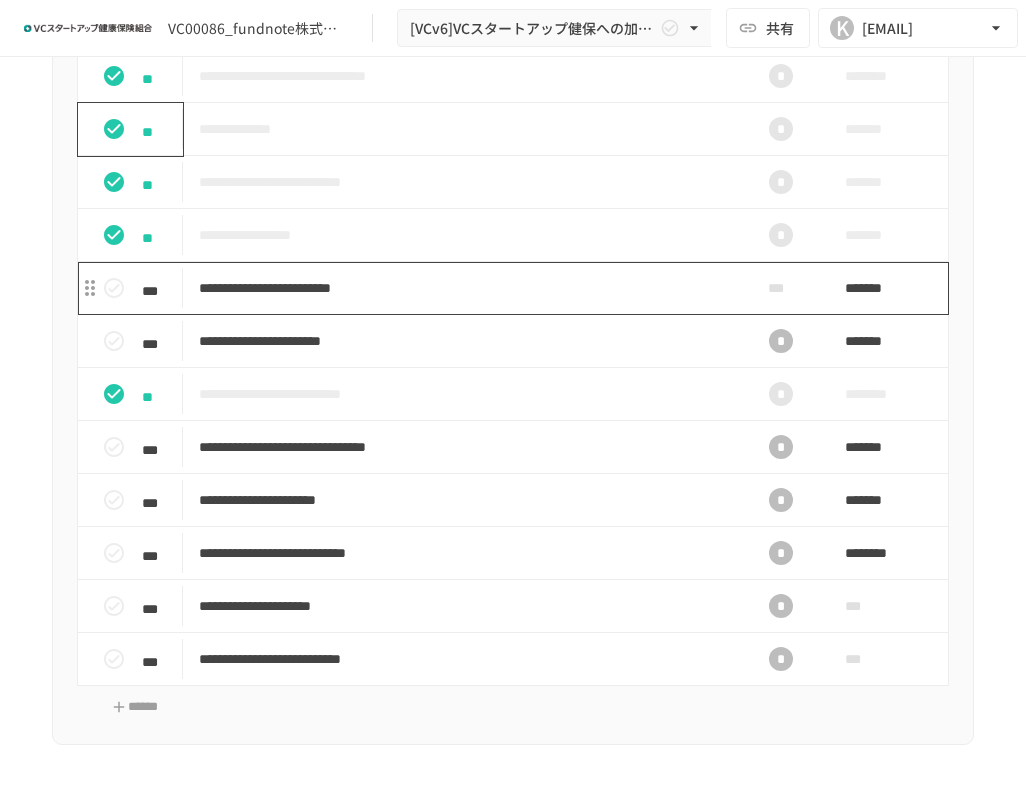 scroll, scrollTop: 867, scrollLeft: 0, axis: vertical 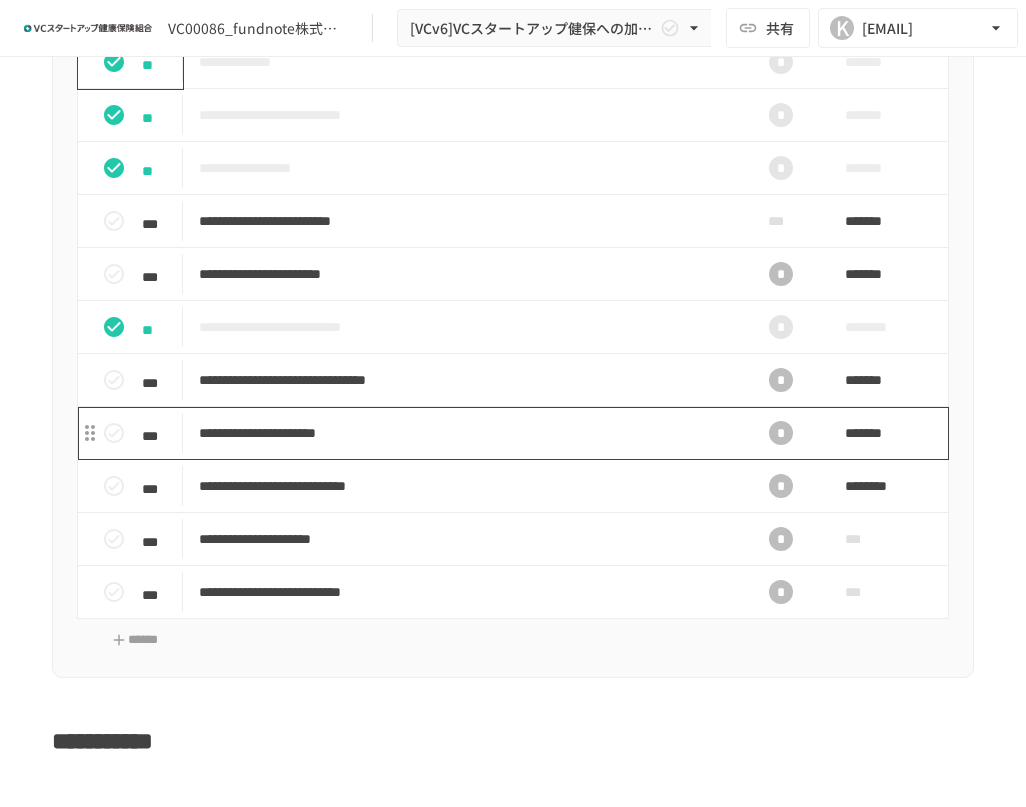 click on "**********" at bounding box center [464, 433] 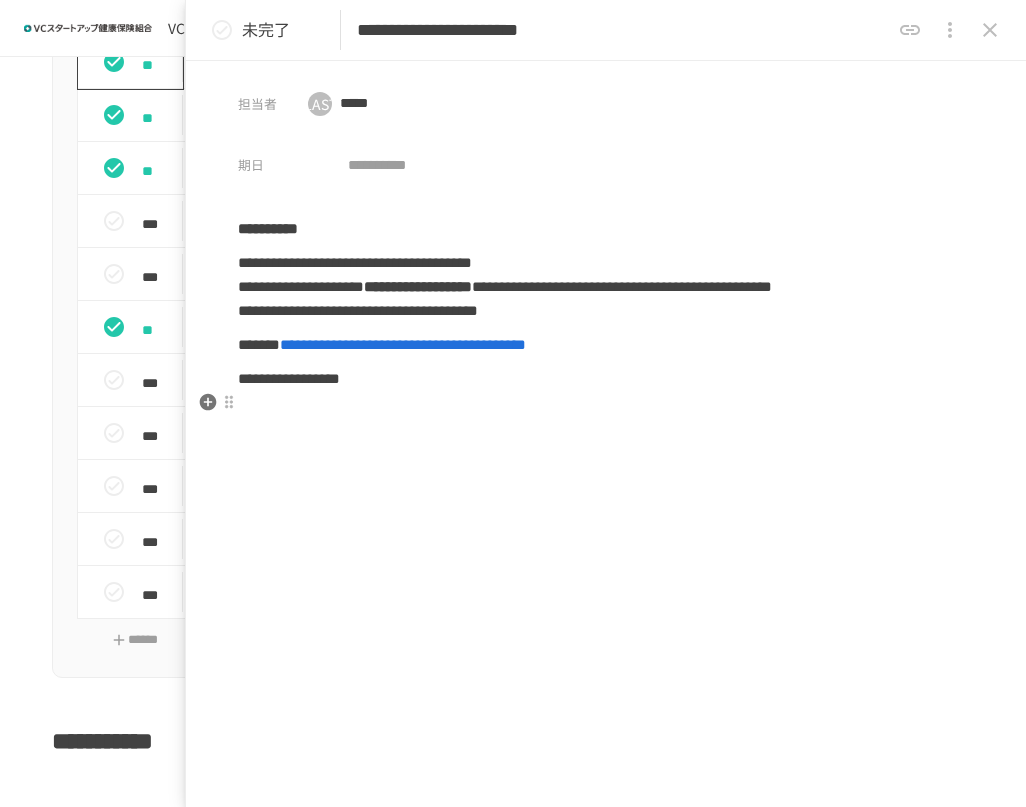 click on "**********" at bounding box center (289, 378) 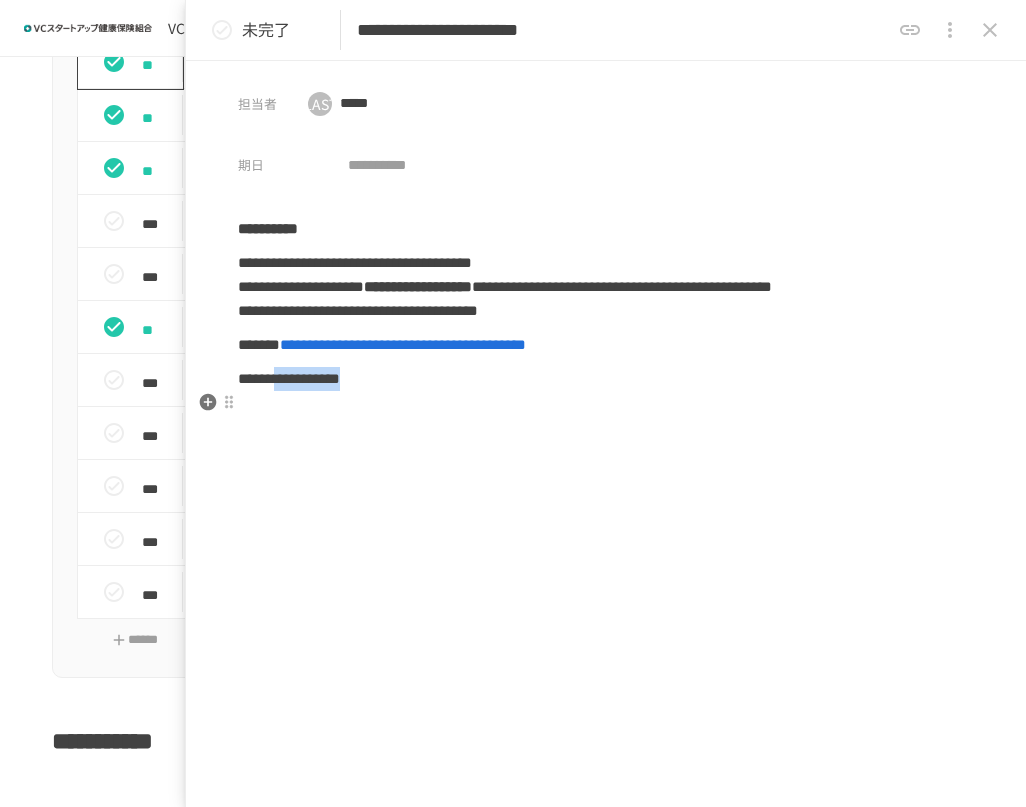 click on "**********" at bounding box center [289, 378] 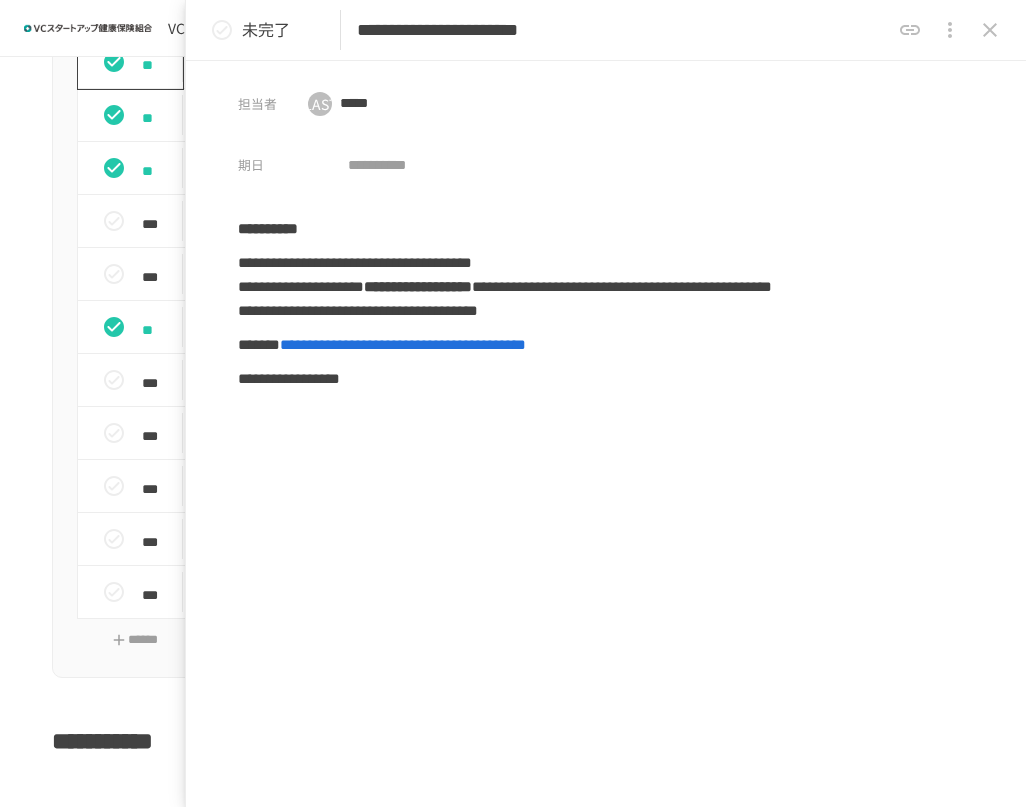click on "**********" at bounding box center (606, 475) 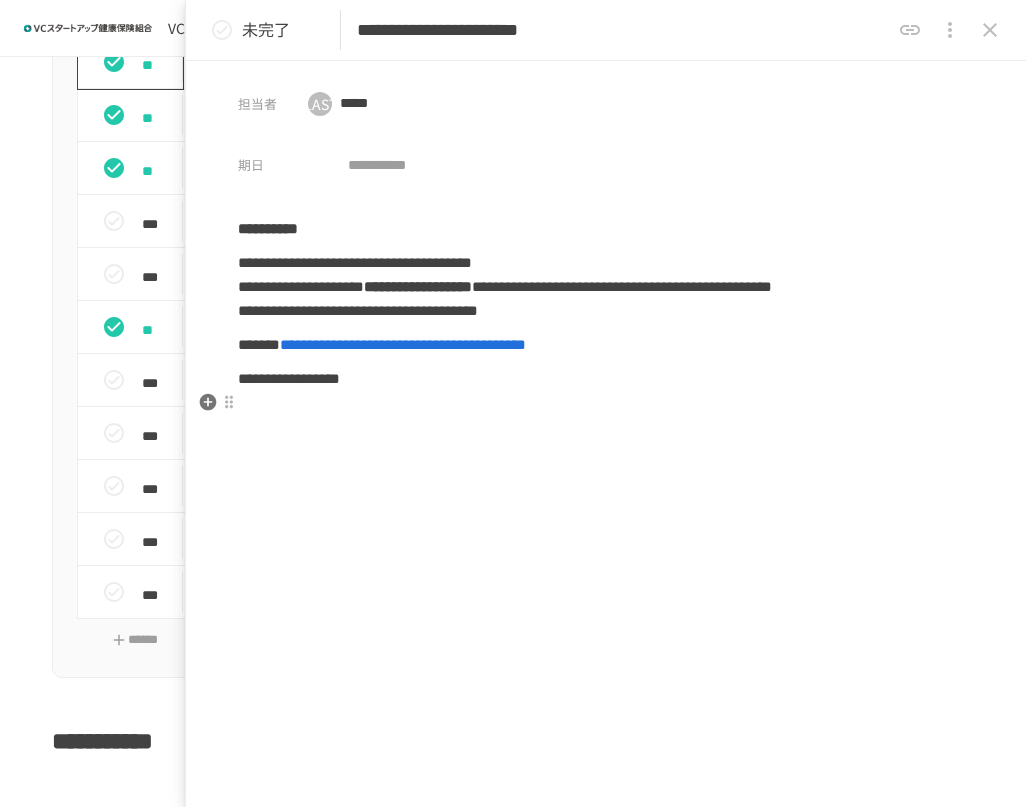 click on "**********" at bounding box center (289, 378) 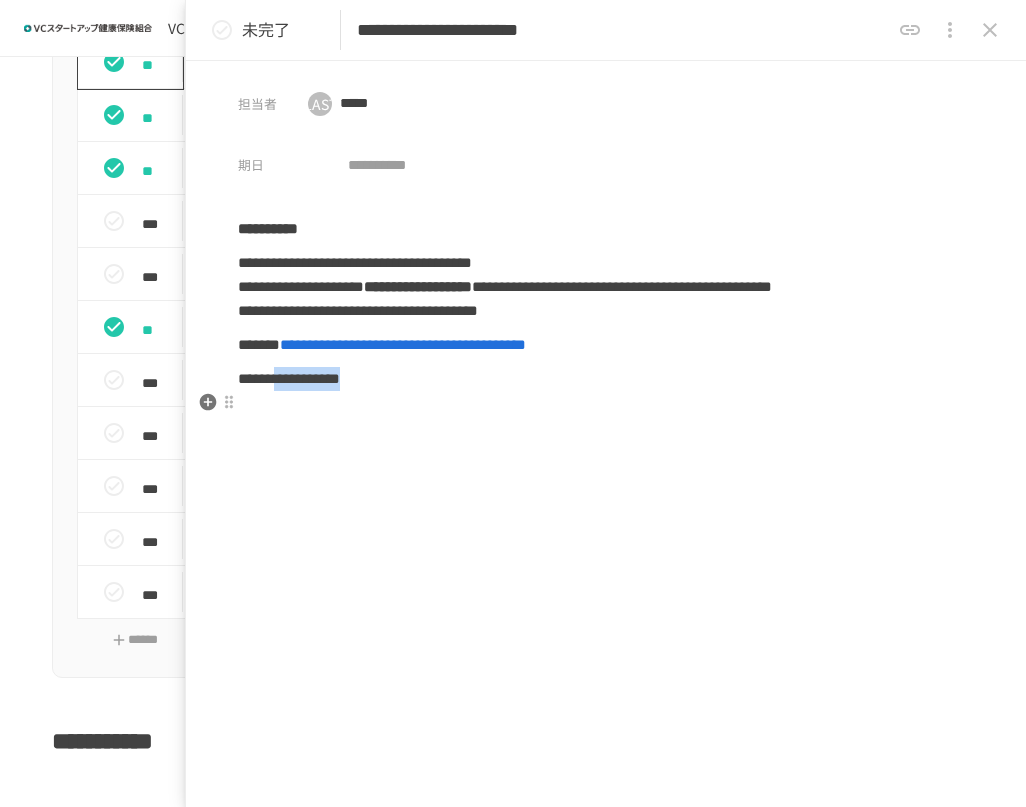 click on "**********" at bounding box center [289, 378] 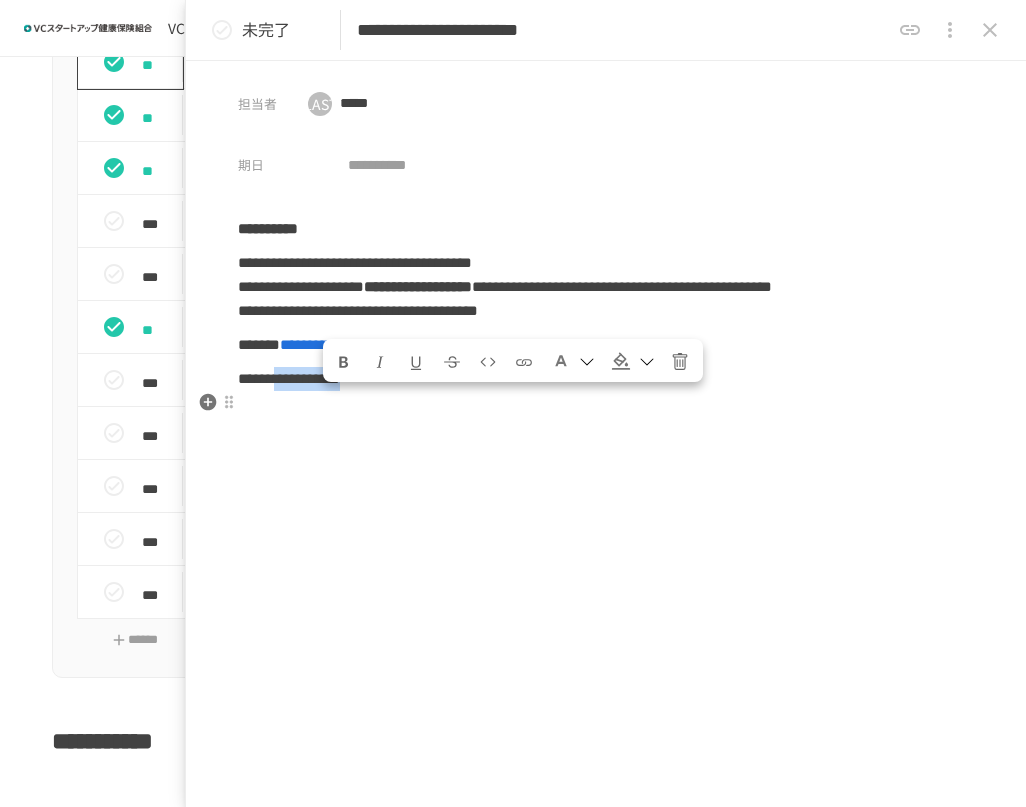 copy on "**********" 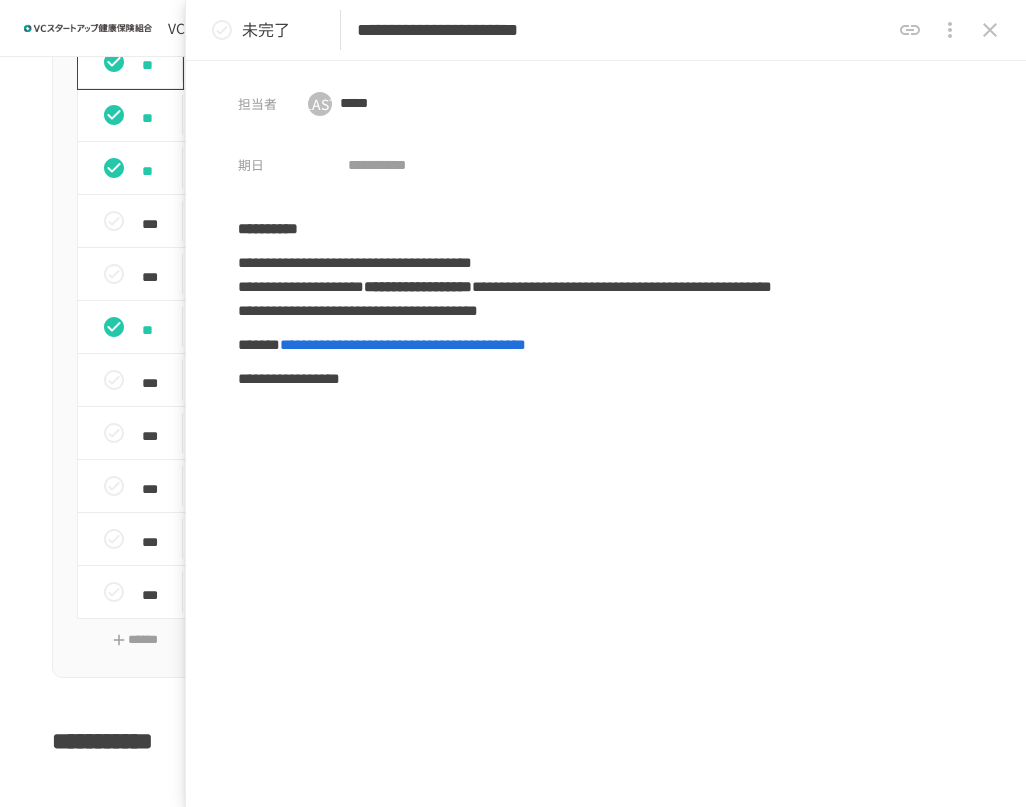 click on "**********" at bounding box center [606, 475] 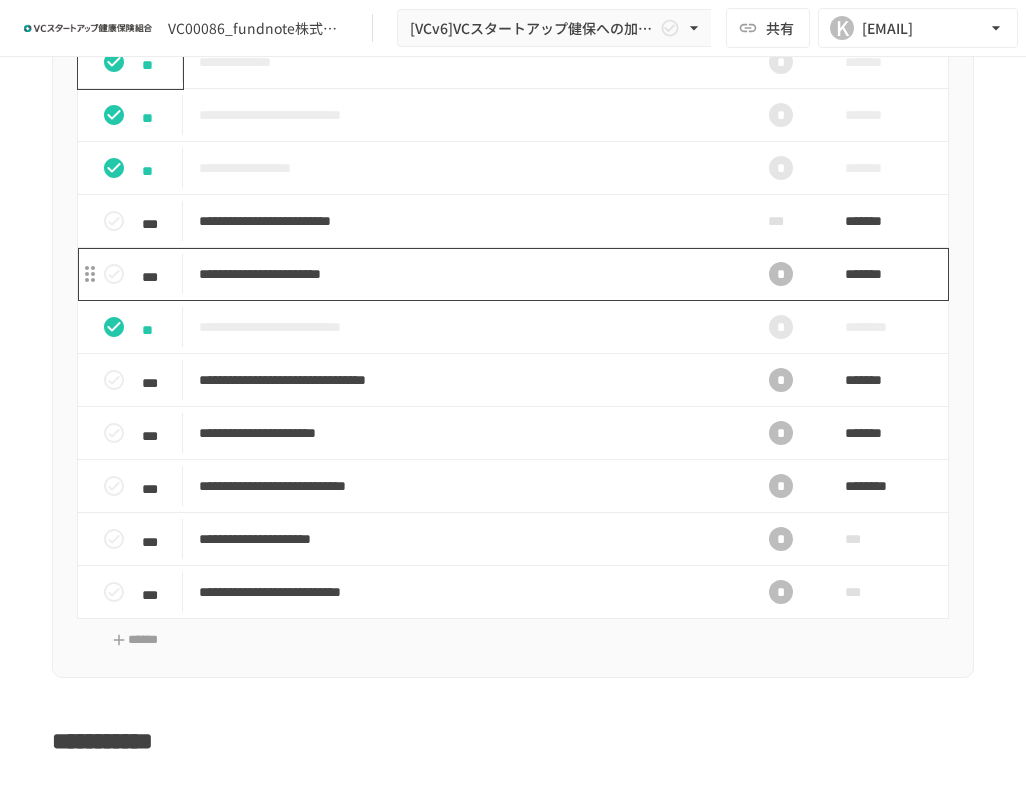 click on "**********" at bounding box center (464, 274) 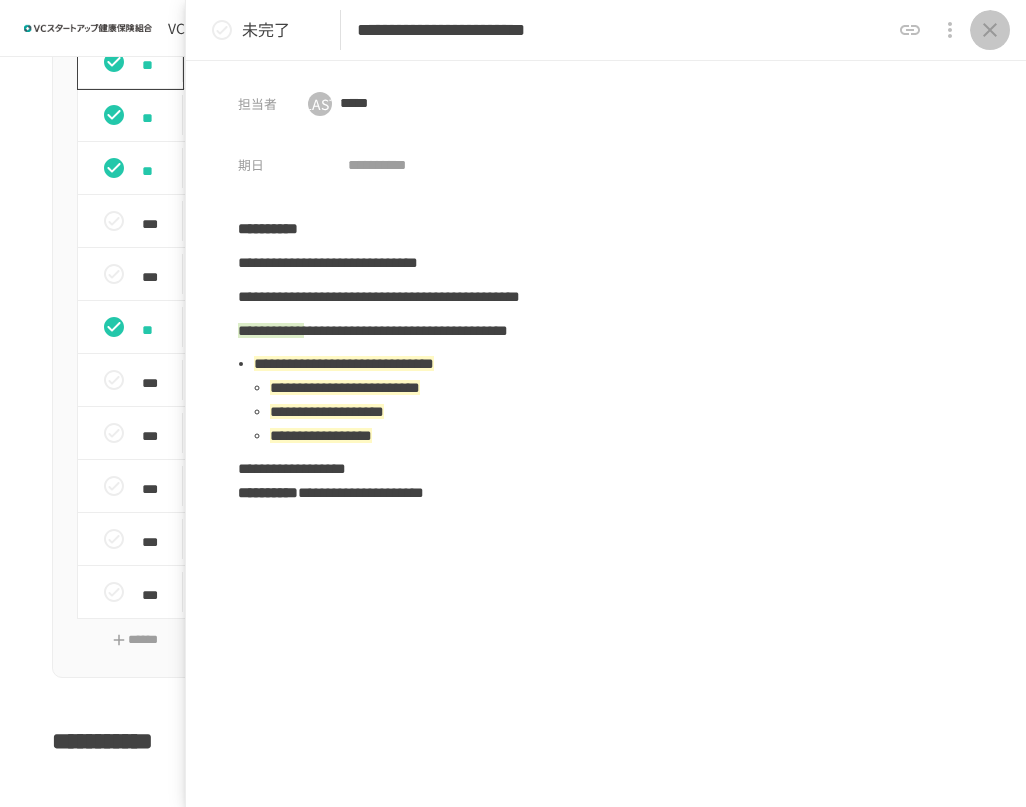 click 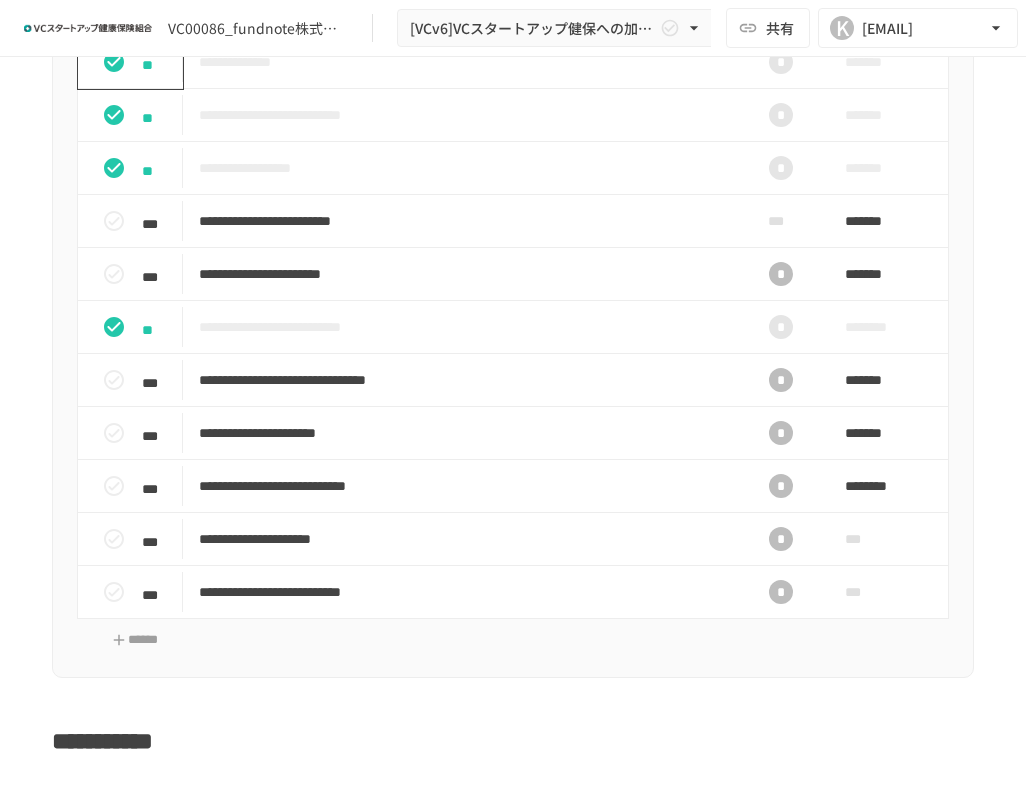 click on "**********" at bounding box center [513, 163] 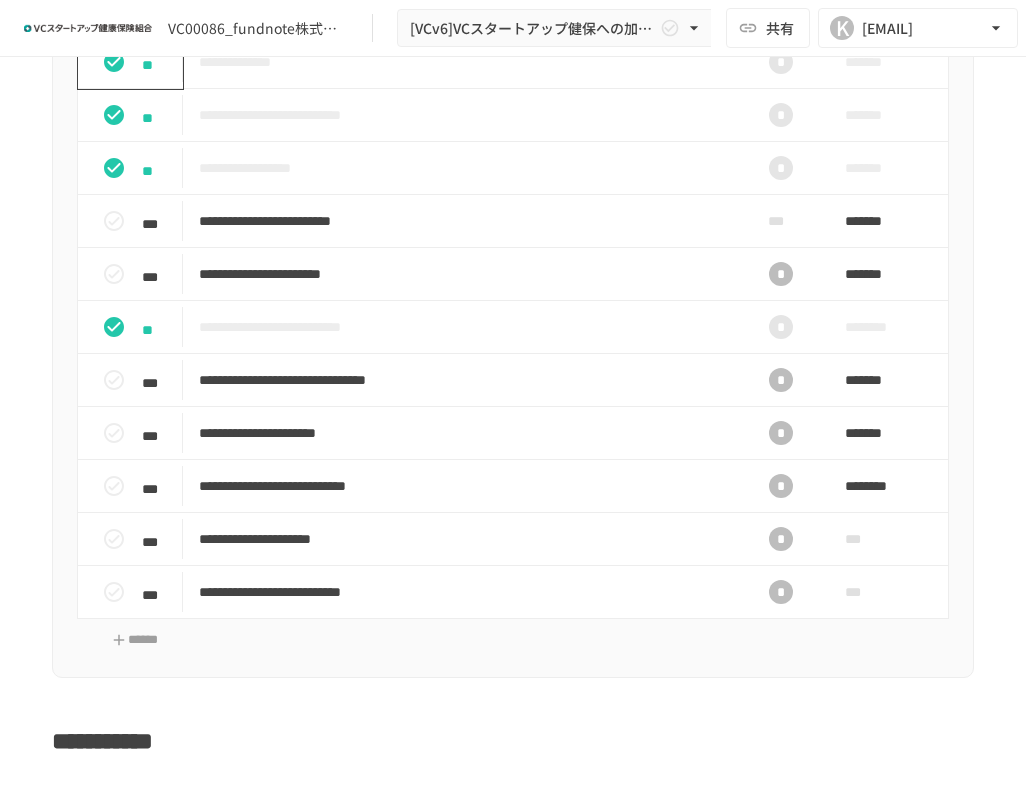 scroll, scrollTop: 400, scrollLeft: 0, axis: vertical 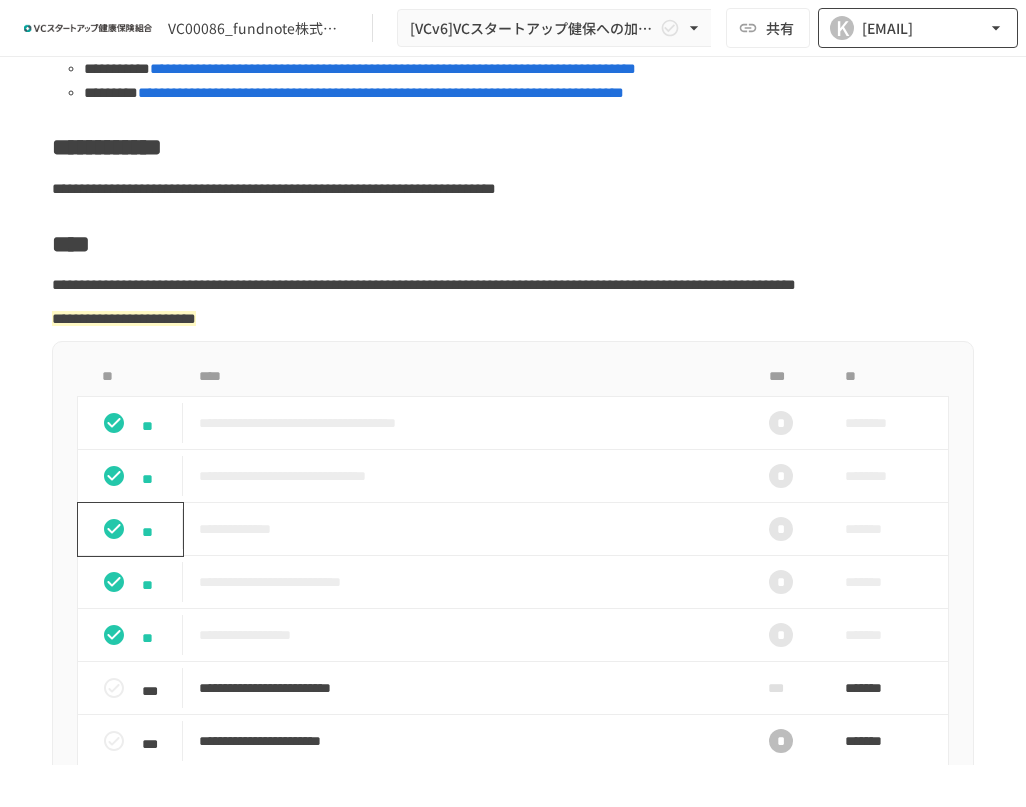 click on "[EMAIL]" at bounding box center (887, 28) 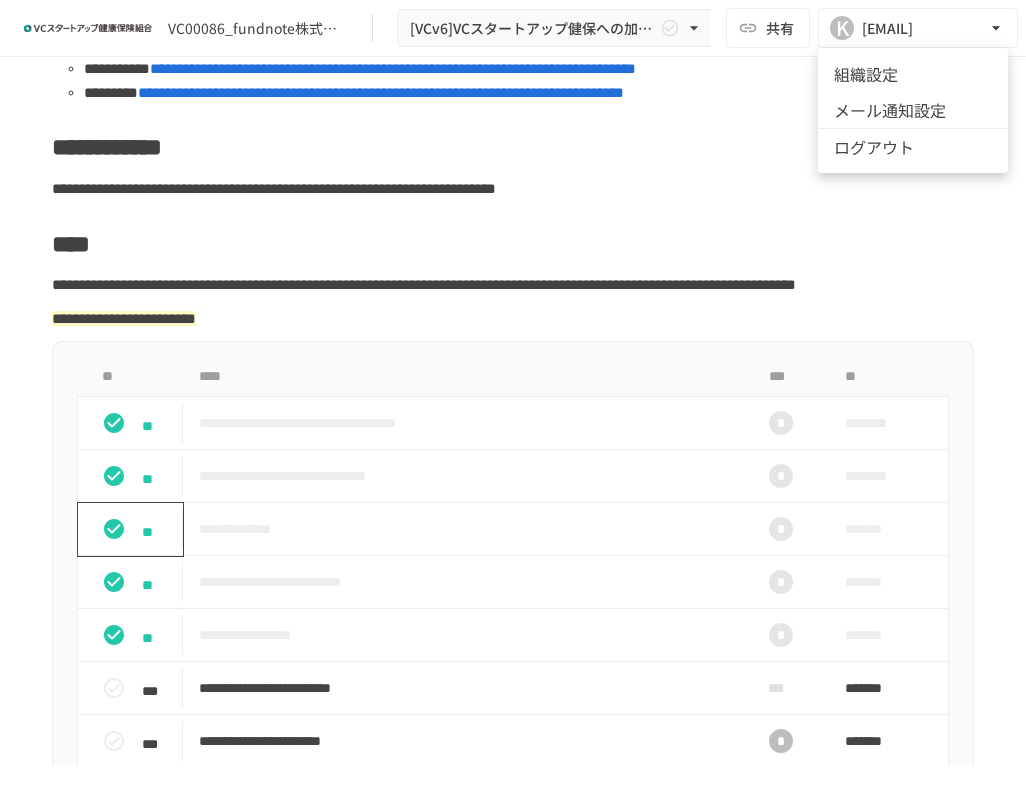 click at bounding box center [513, 403] 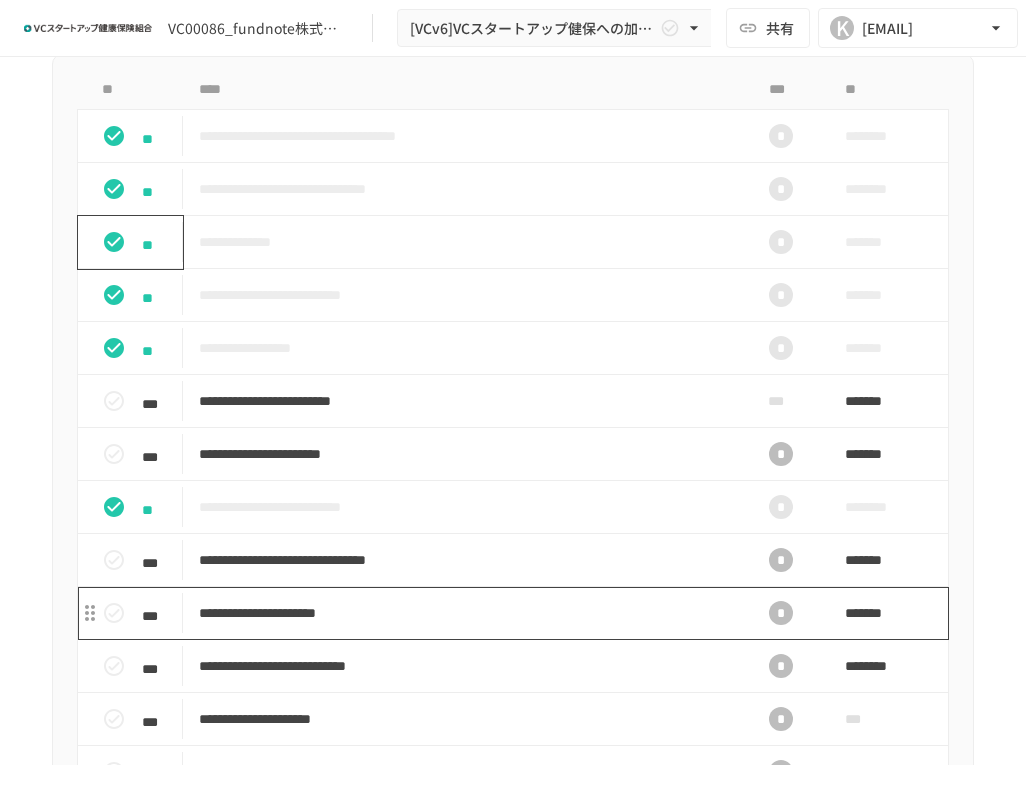 scroll, scrollTop: 667, scrollLeft: 0, axis: vertical 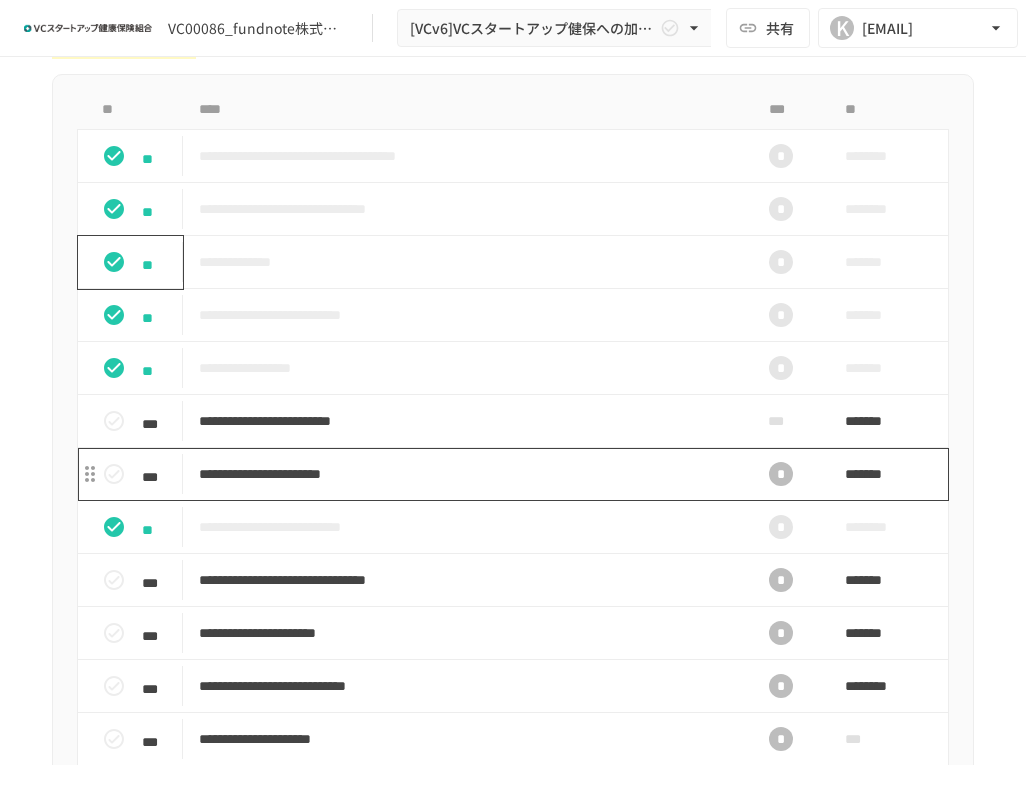 click on "**********" at bounding box center [464, 474] 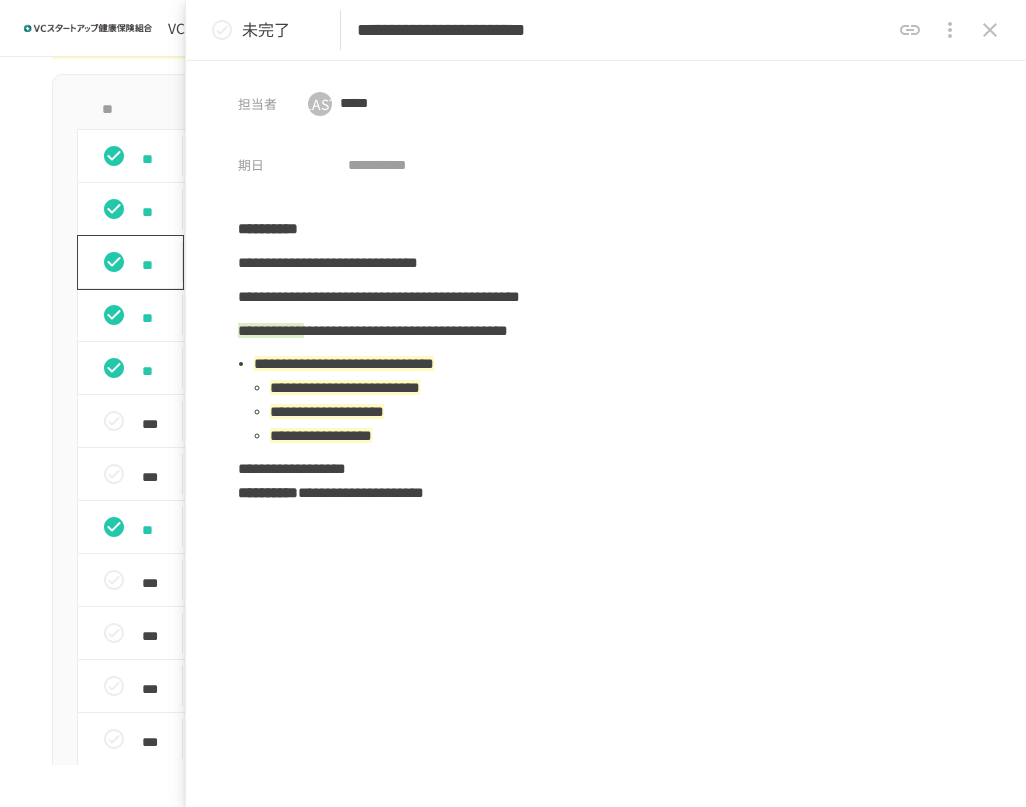 click at bounding box center [990, 30] 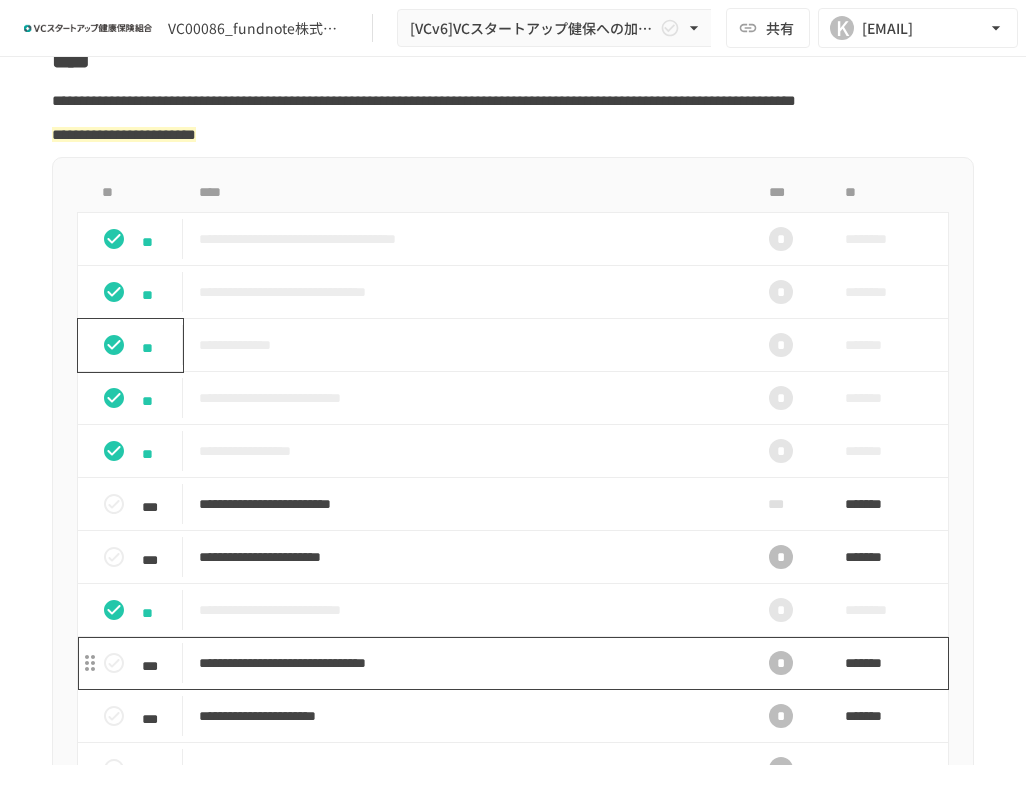 scroll, scrollTop: 333, scrollLeft: 0, axis: vertical 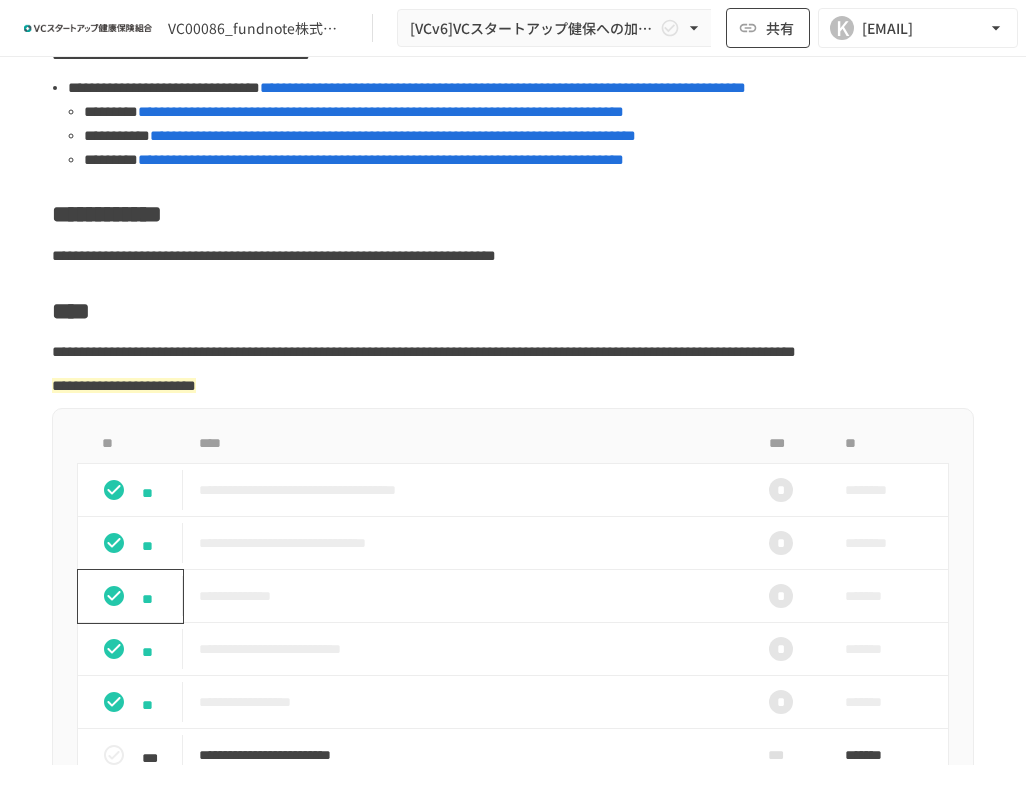 click on "共有" at bounding box center (780, 28) 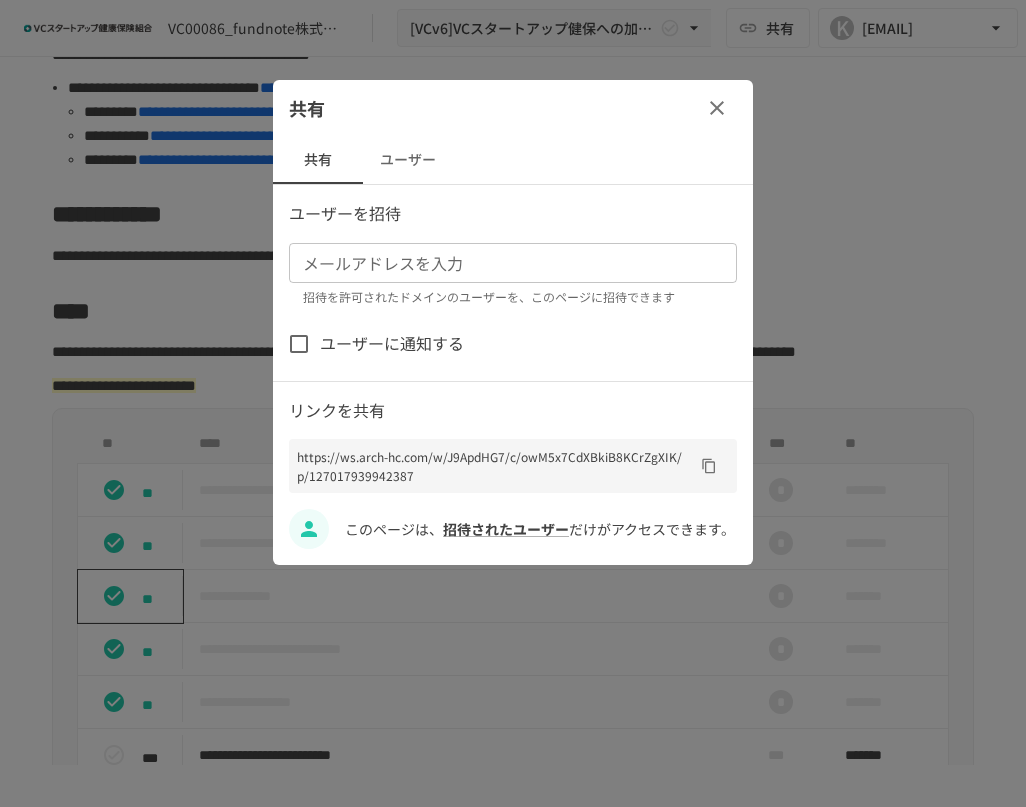 click at bounding box center [717, 108] 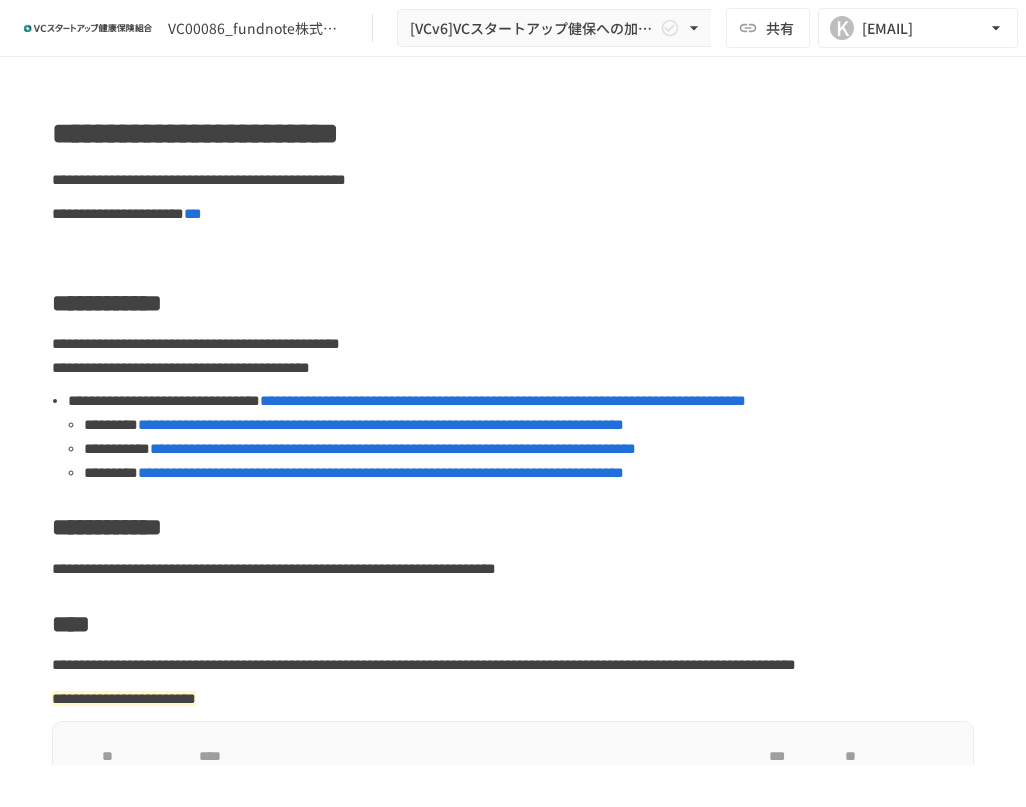 scroll, scrollTop: 0, scrollLeft: 0, axis: both 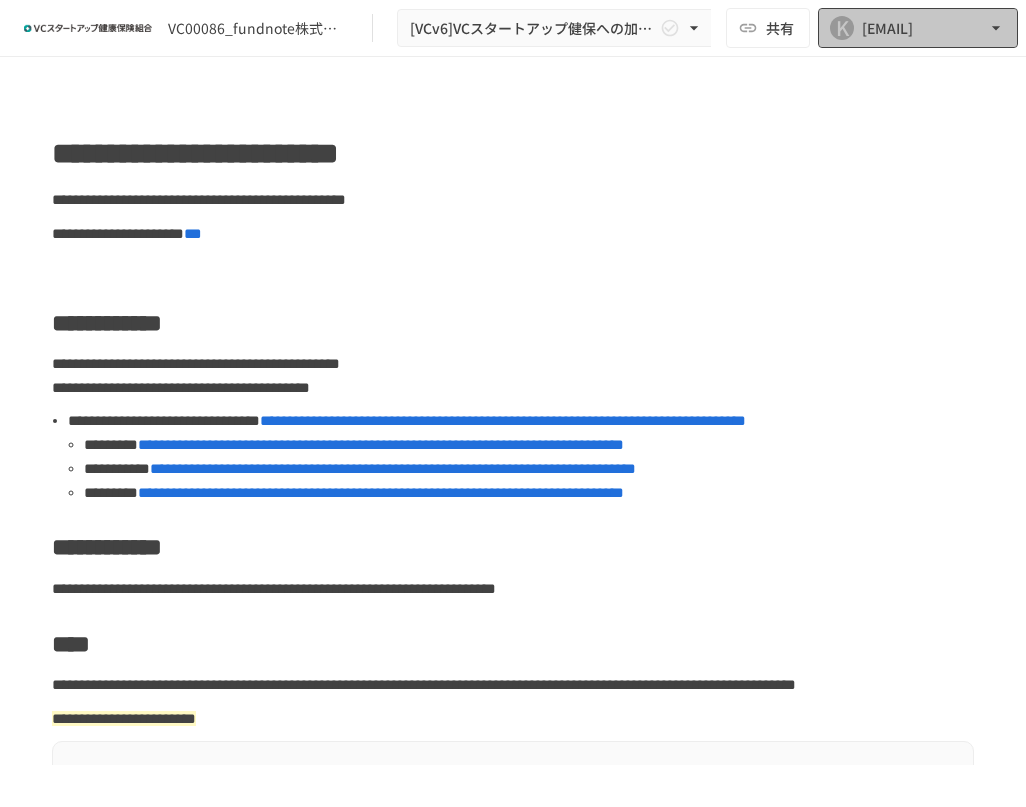 click on "[EMAIL]" at bounding box center (887, 28) 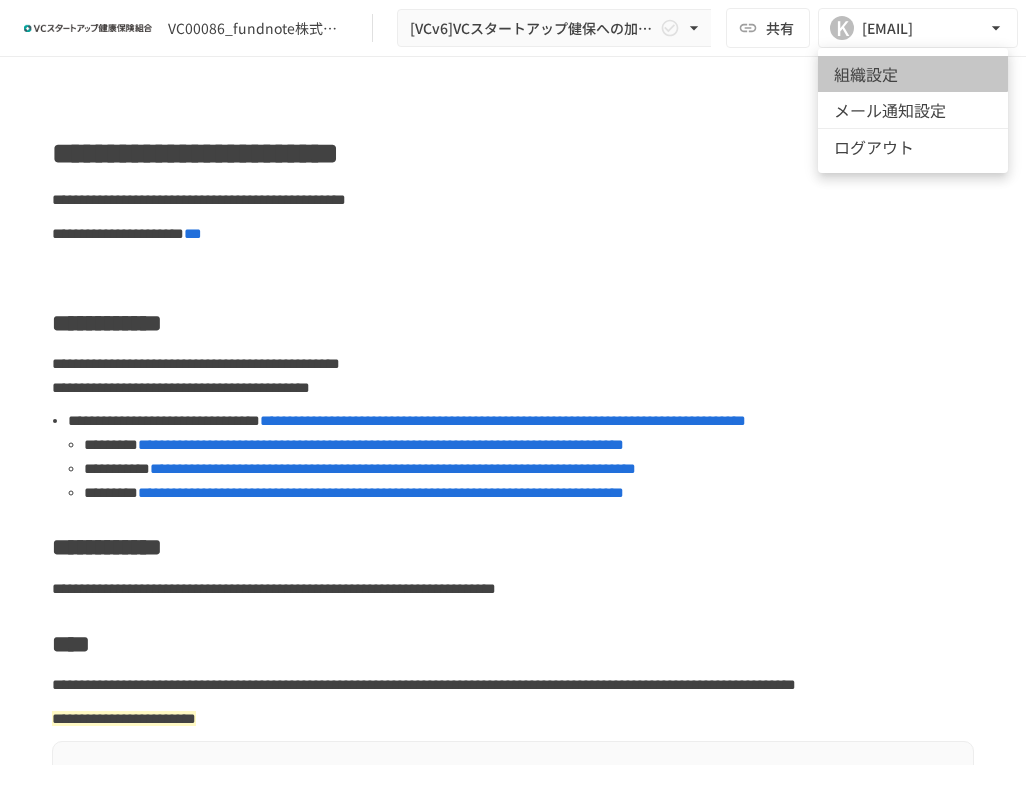 click on "組織設定" at bounding box center (913, 74) 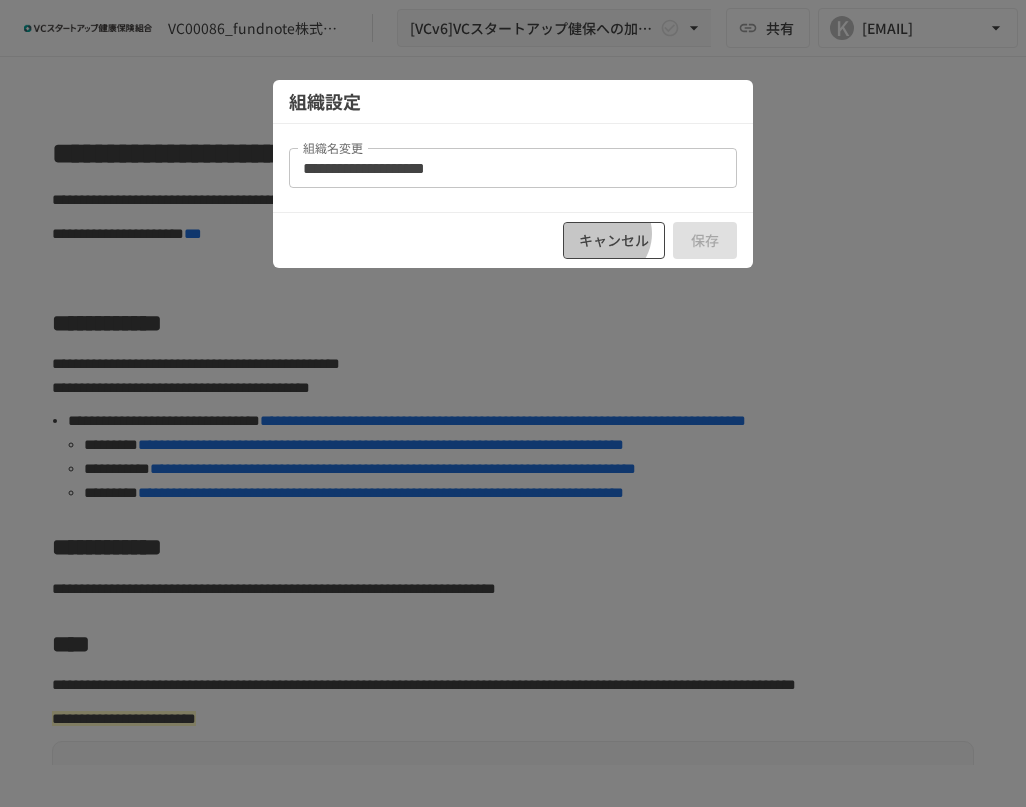 click on "キャンセル" at bounding box center (614, 240) 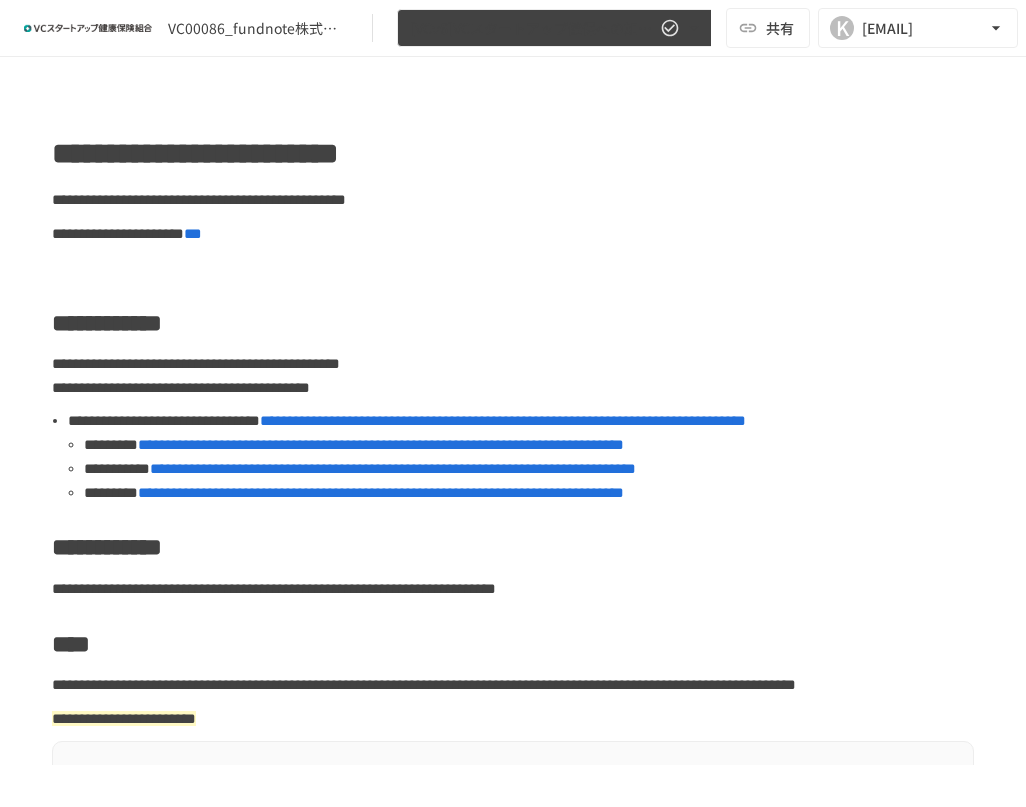 click on "[VCv6]VCスタートアップ健保への加入申請手続き" at bounding box center (557, 28) 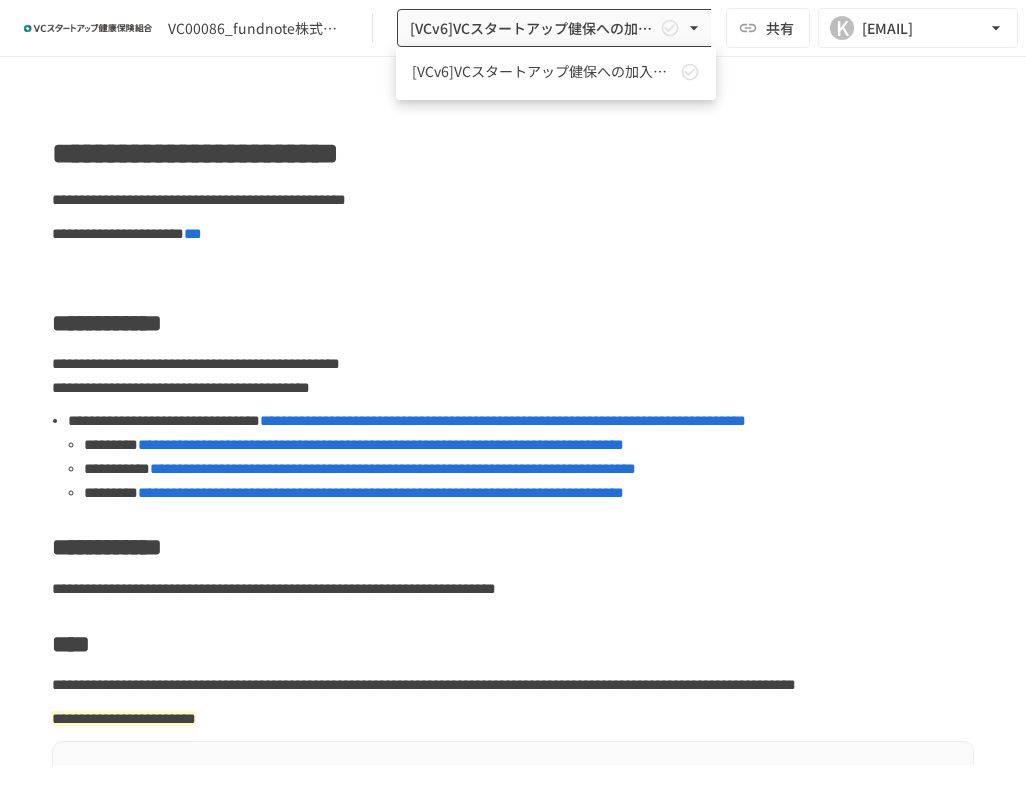 click at bounding box center (513, 403) 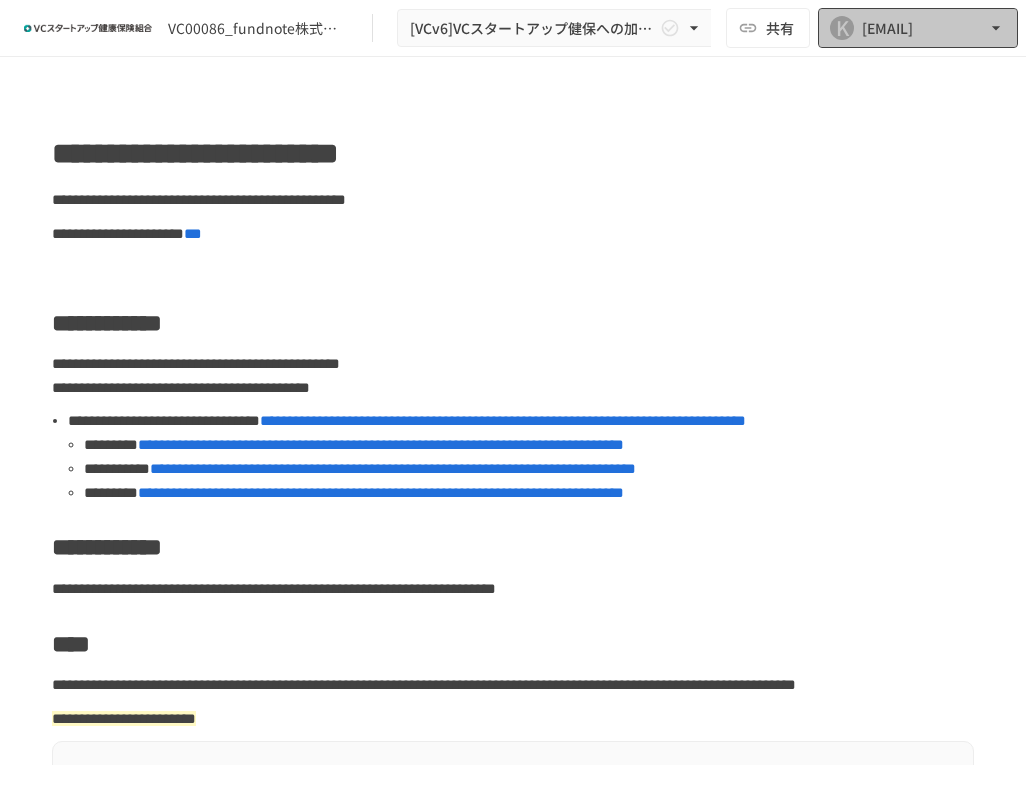 click on "[EMAIL]" at bounding box center (887, 28) 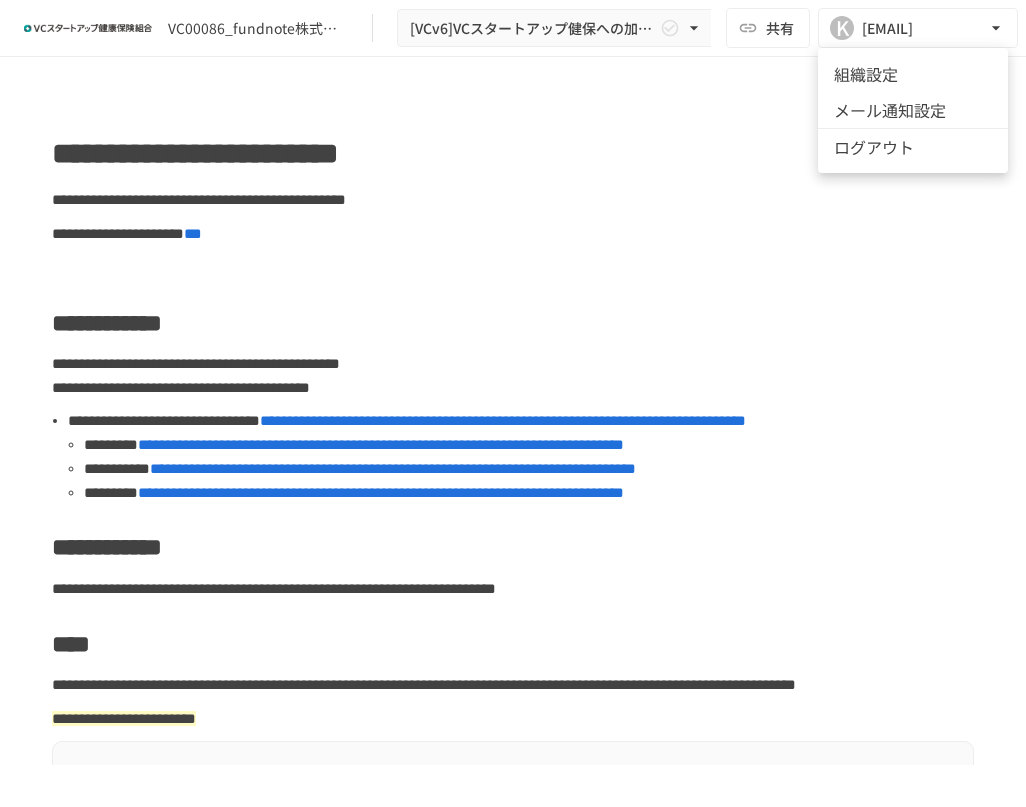 click at bounding box center (513, 403) 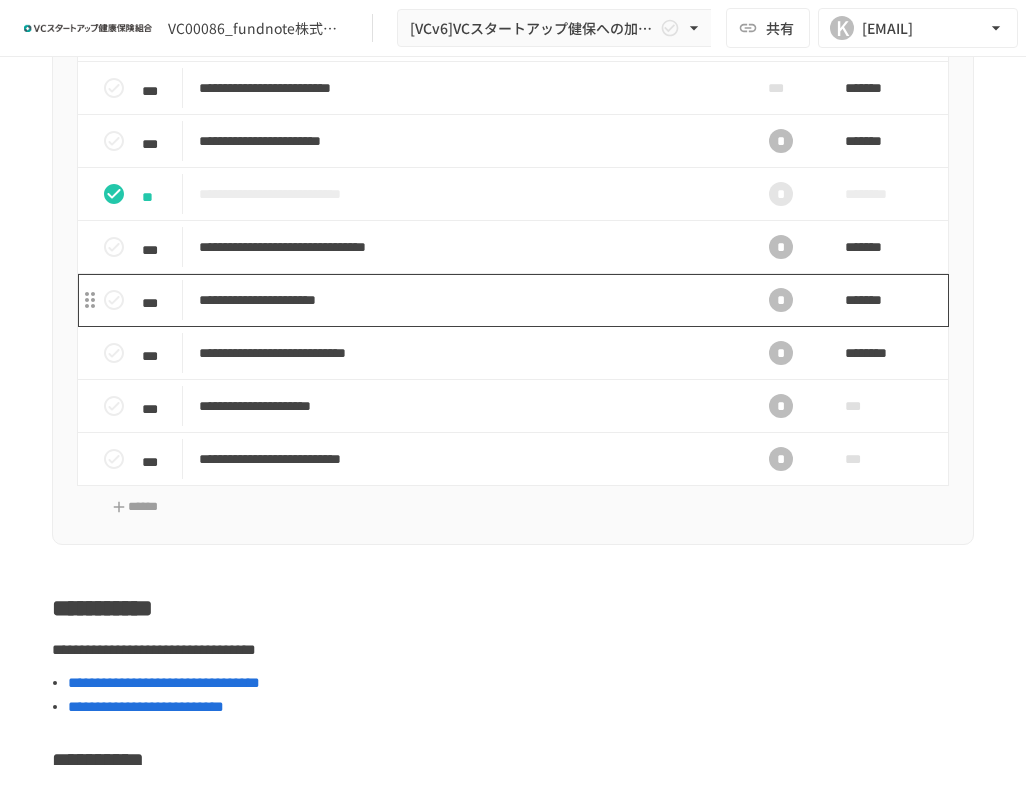 scroll, scrollTop: 800, scrollLeft: 0, axis: vertical 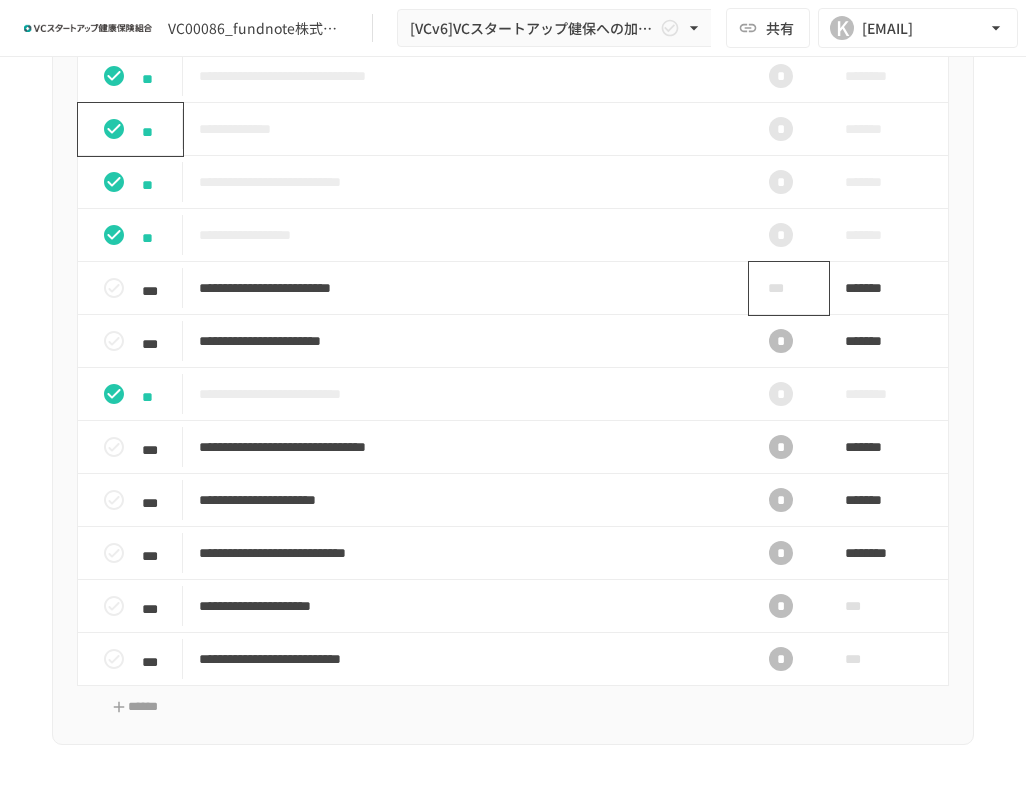 click on "***" at bounding box center [781, 288] 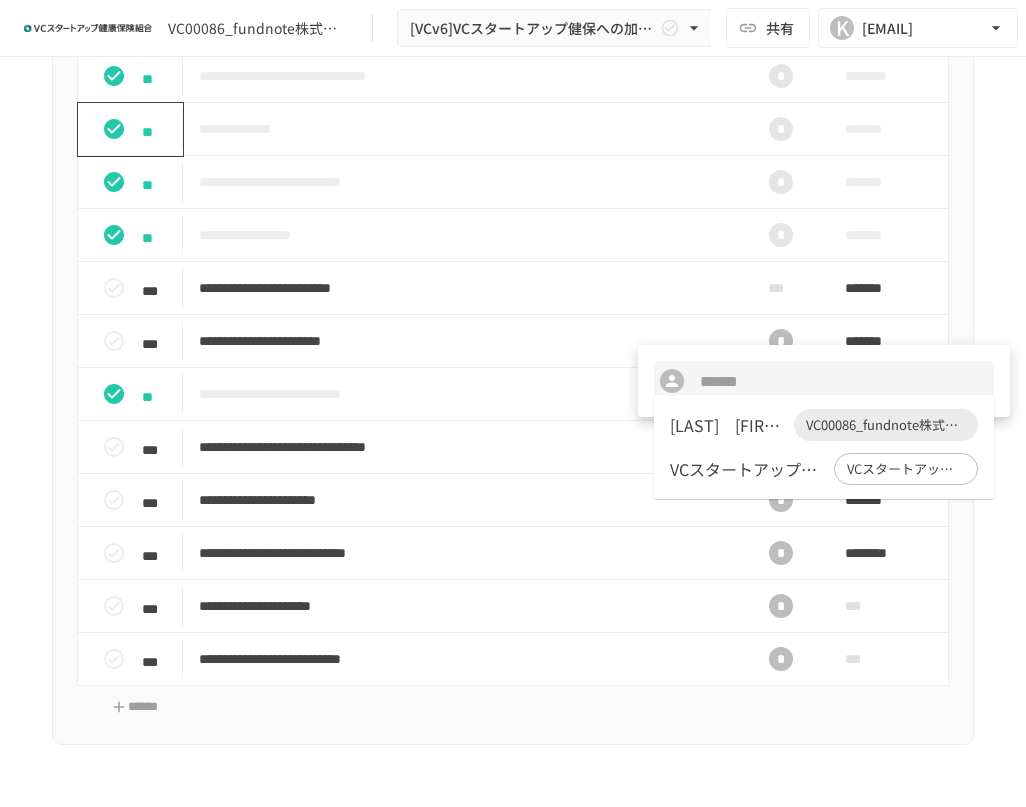 click at bounding box center (823, 381) 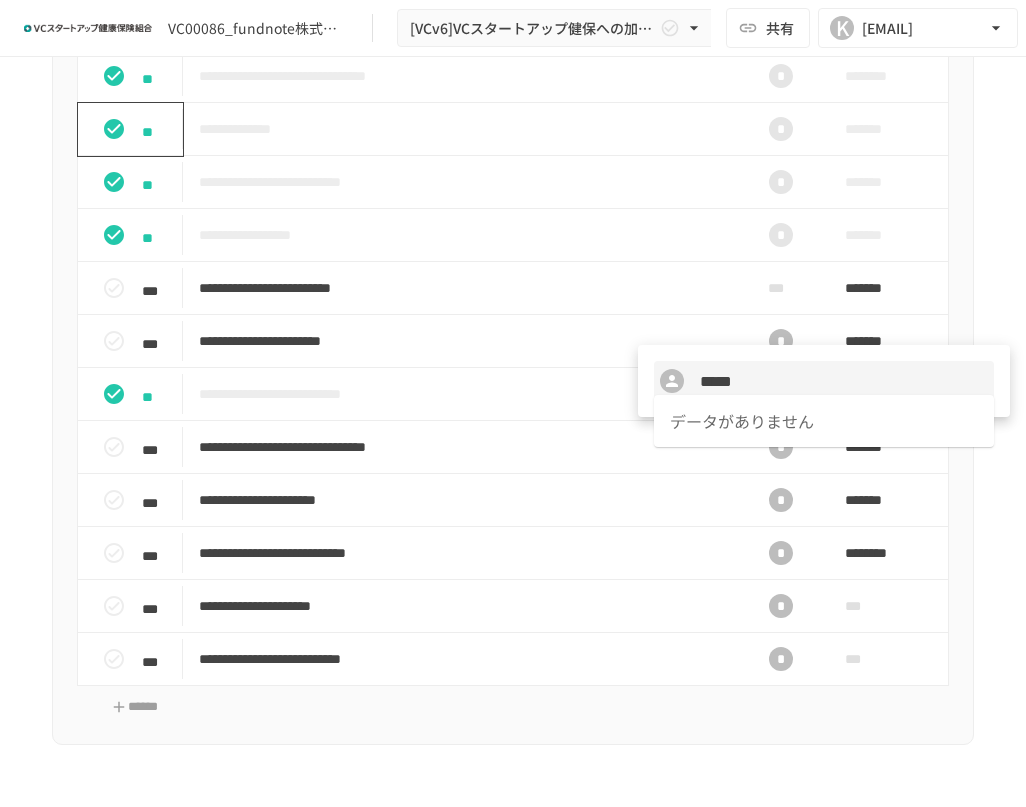 type on "*****" 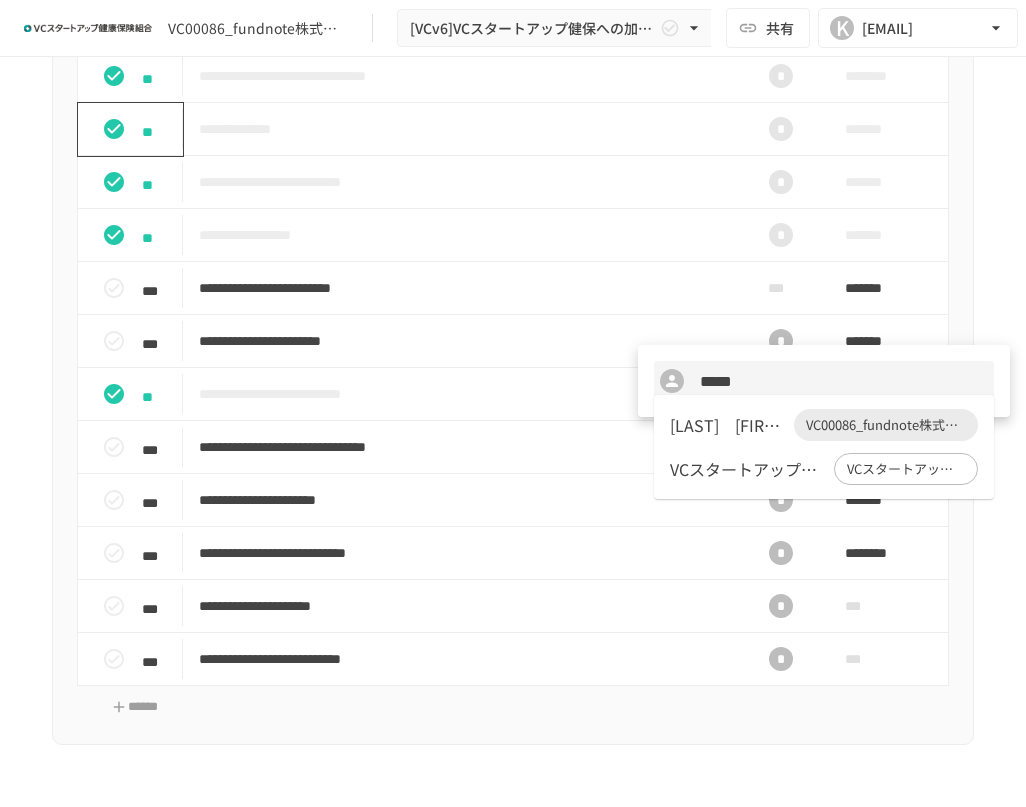 type 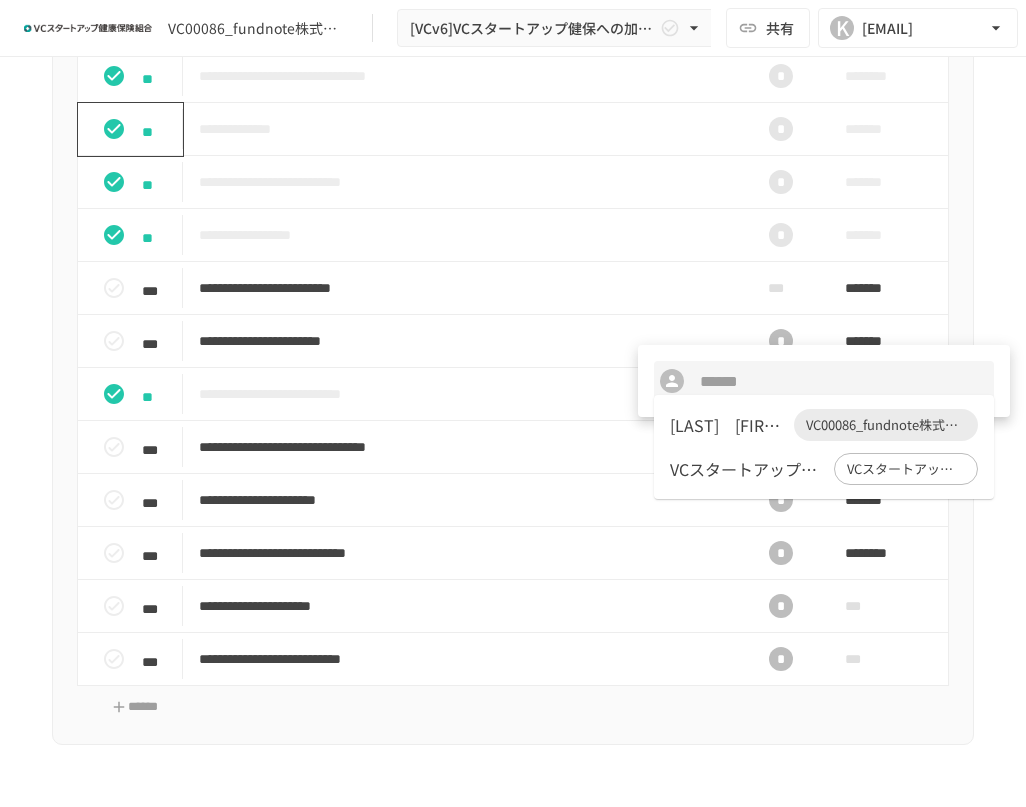 click at bounding box center [513, 403] 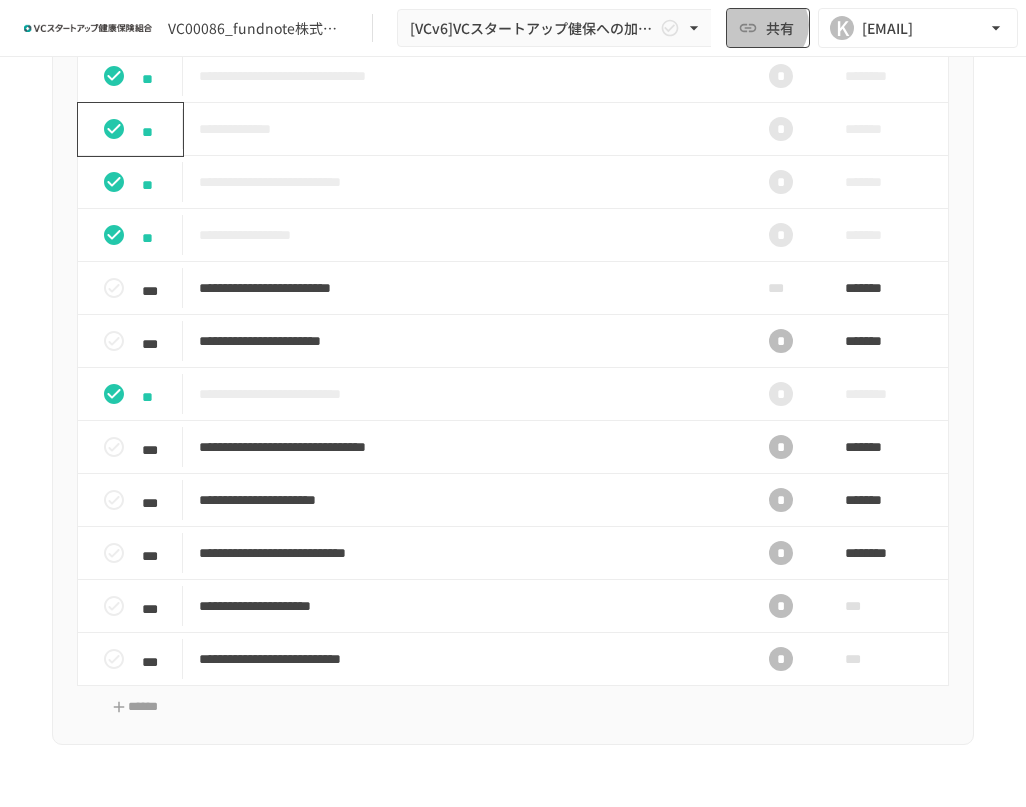 click on "共有" at bounding box center (768, 28) 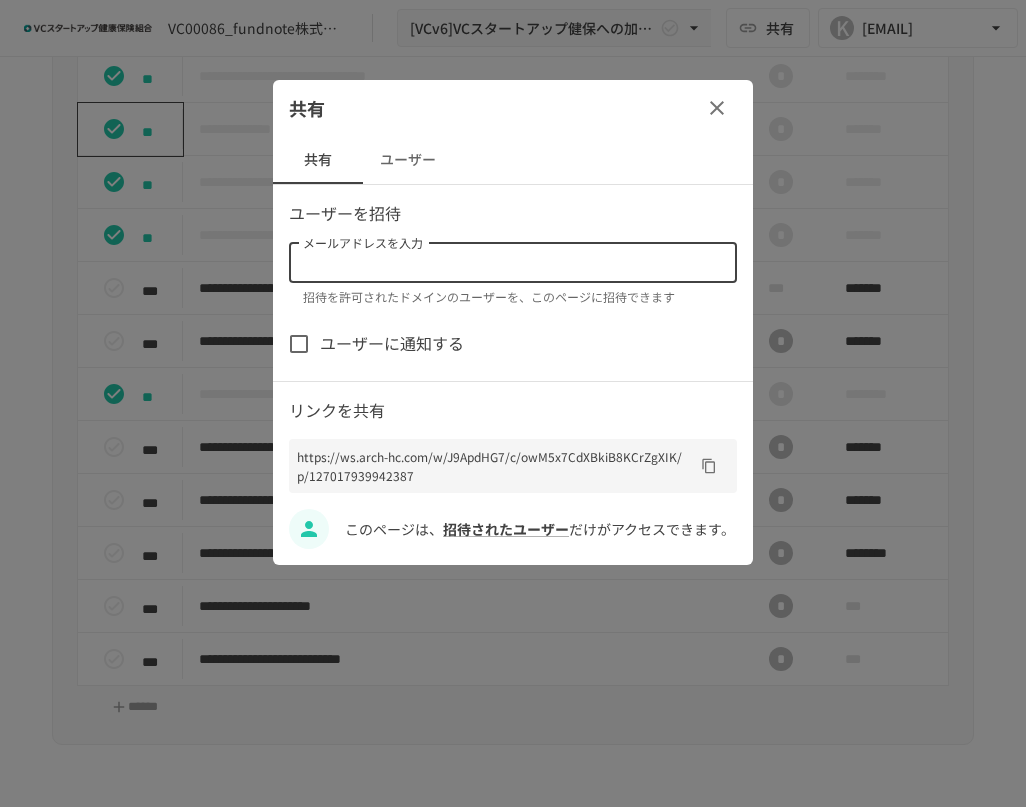 click on "メールアドレスを入力" at bounding box center [511, 263] 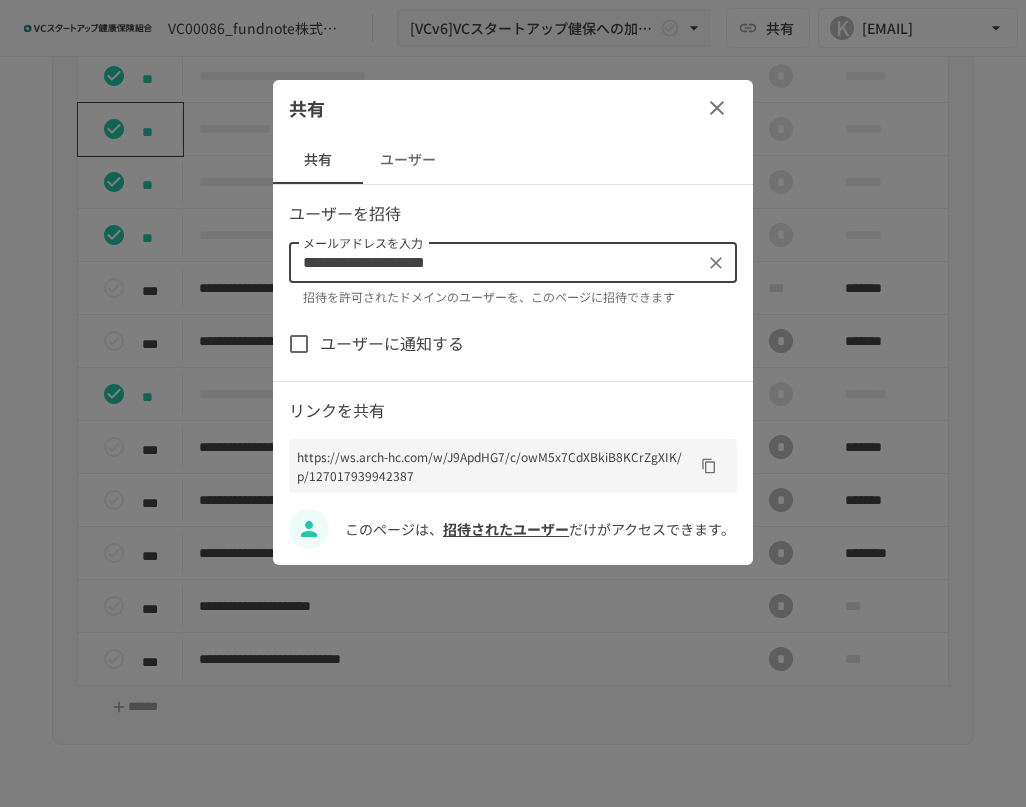 type on "**********" 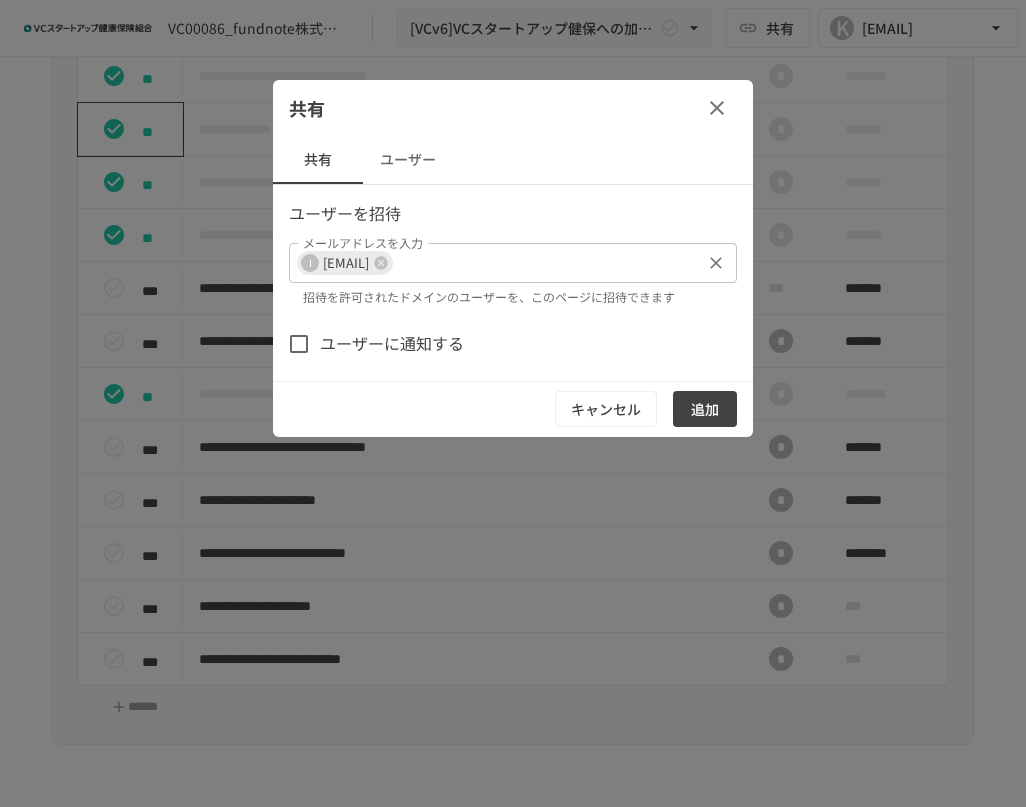 click on "招待を許可されたドメインのユーザーを、このページに招待できます" at bounding box center [513, 297] 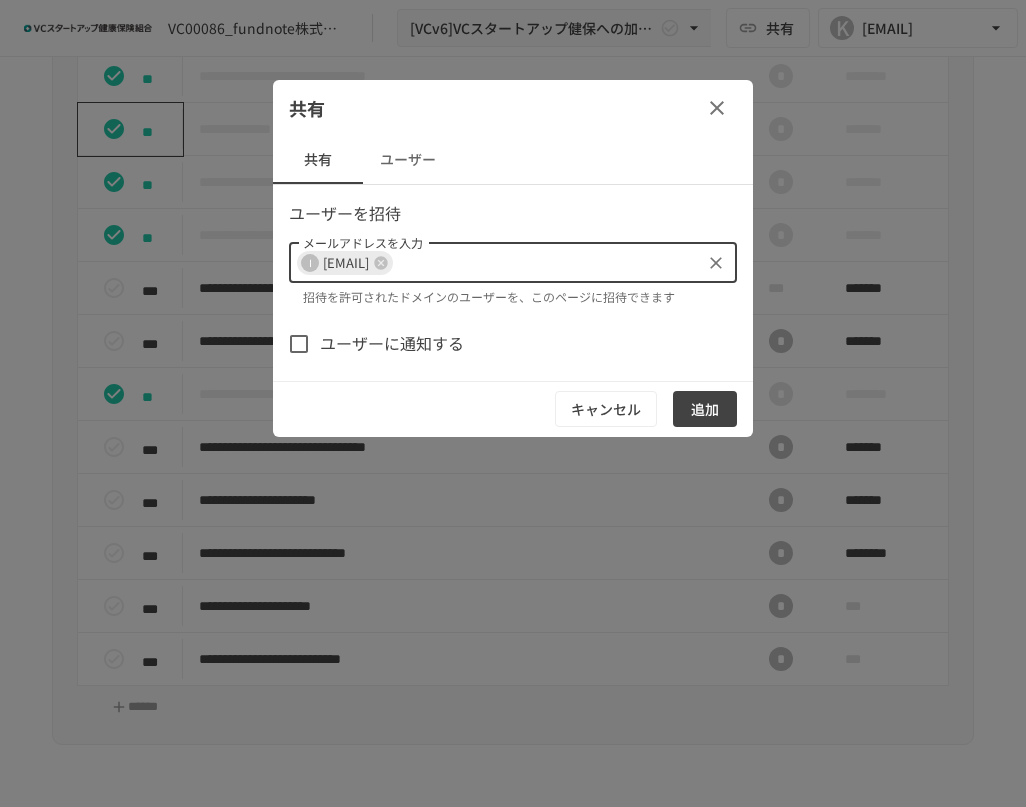 click on "メールアドレスを入力" at bounding box center (546, 263) 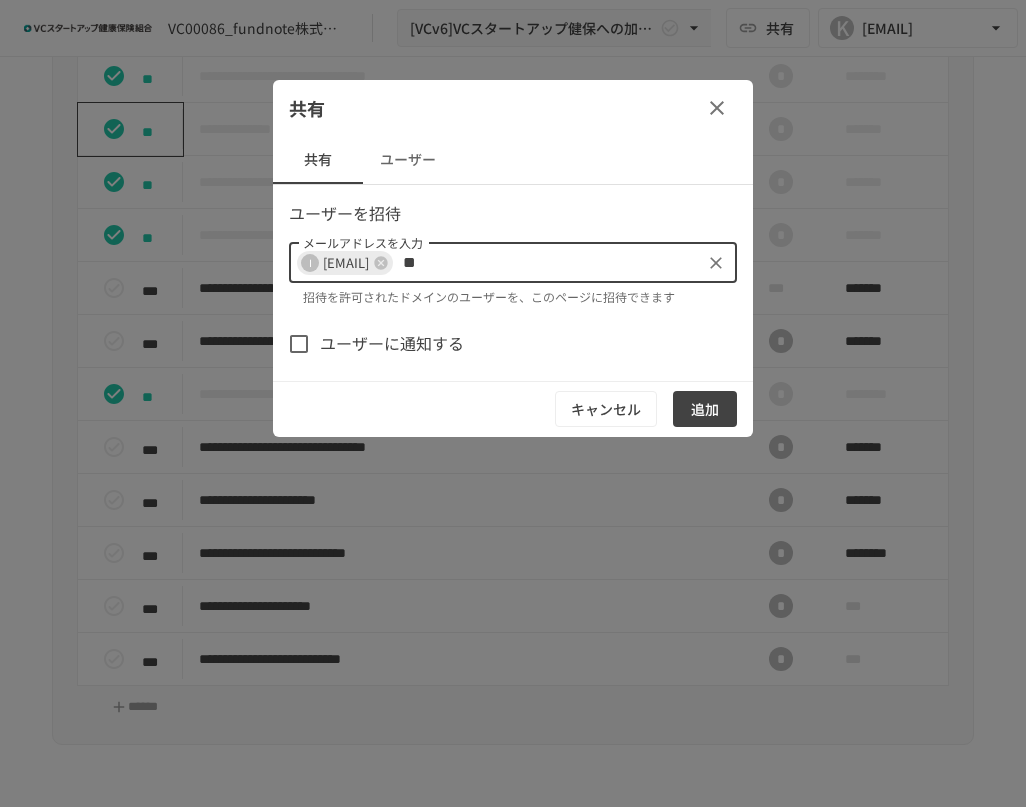 type on "*" 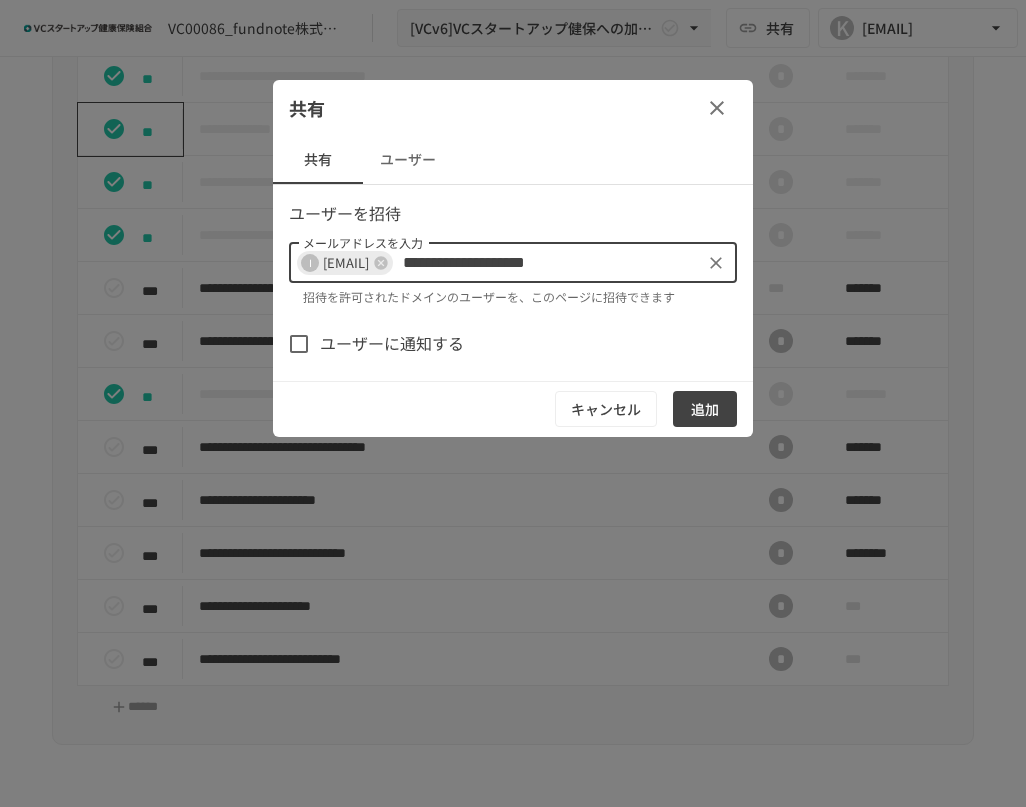 type on "**********" 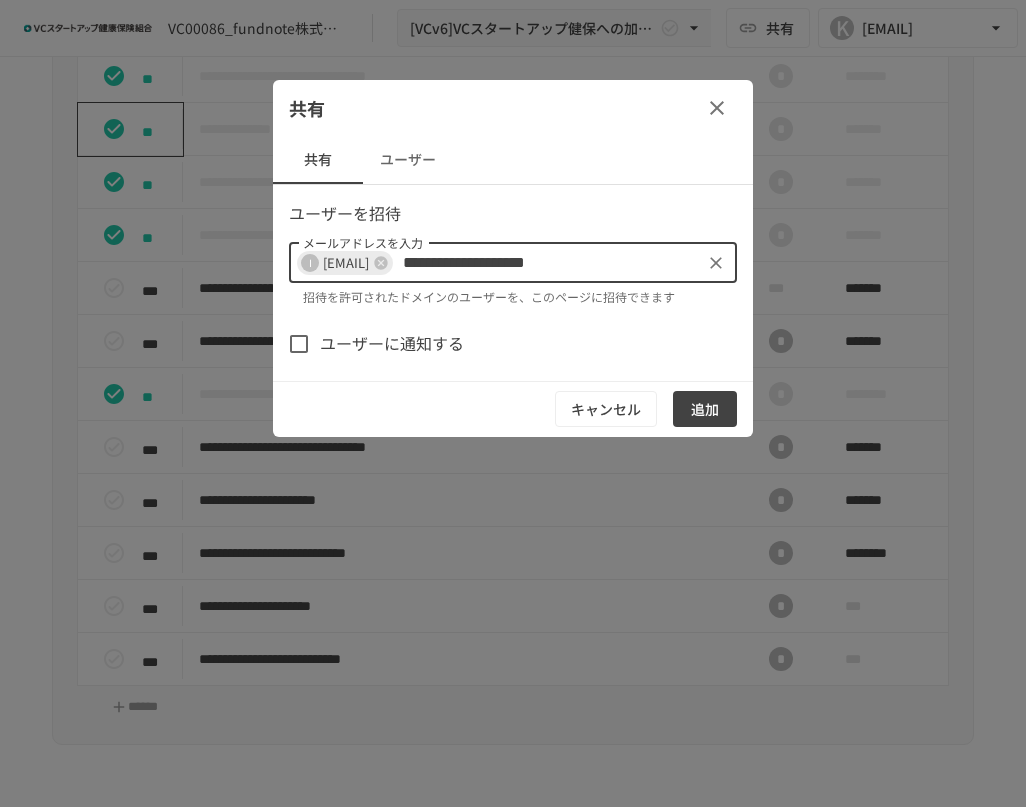 type 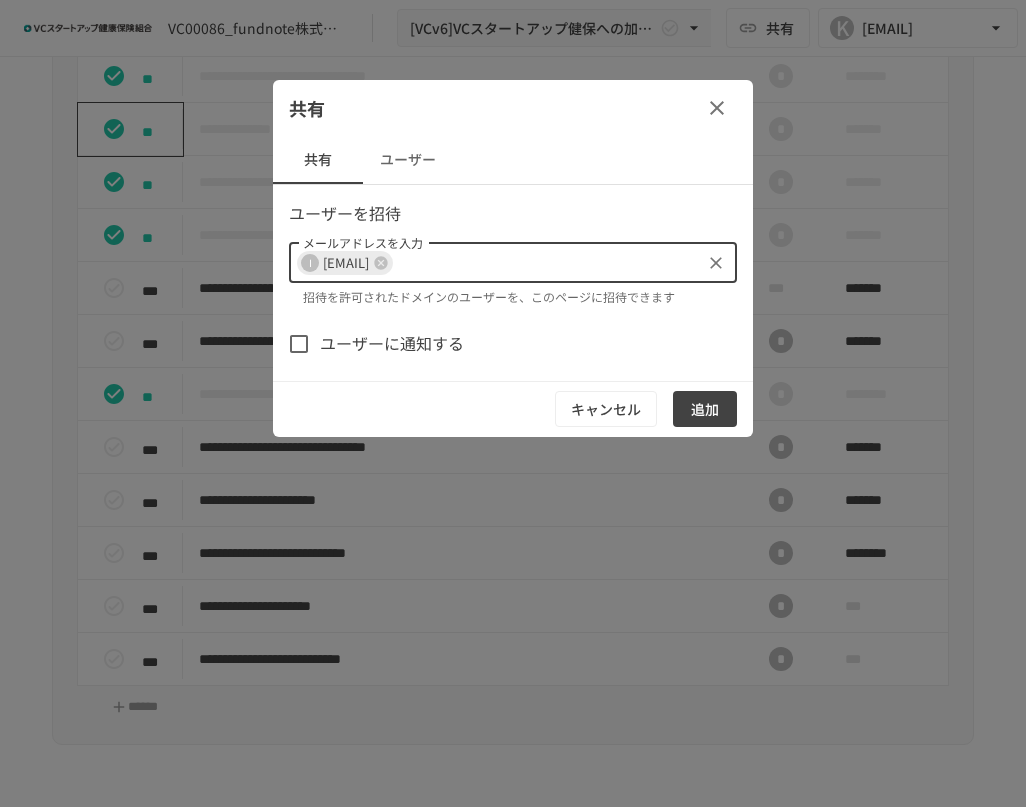 click on "ユーザーに通知する" at bounding box center [392, 344] 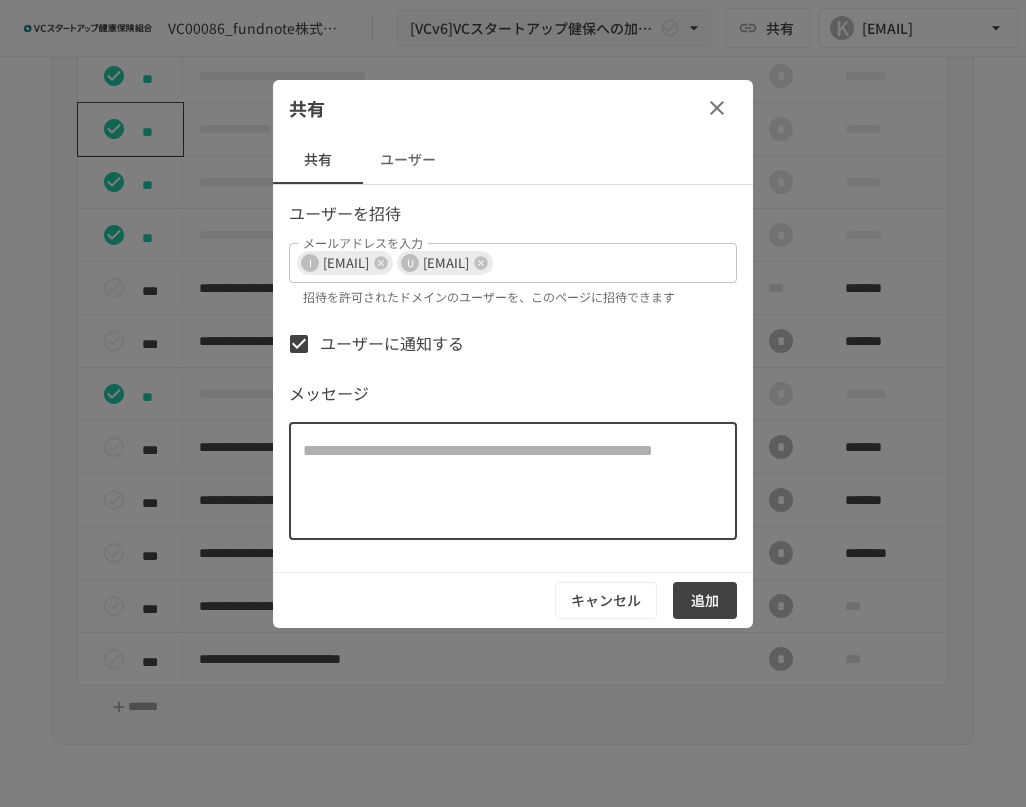 click at bounding box center [513, 481] 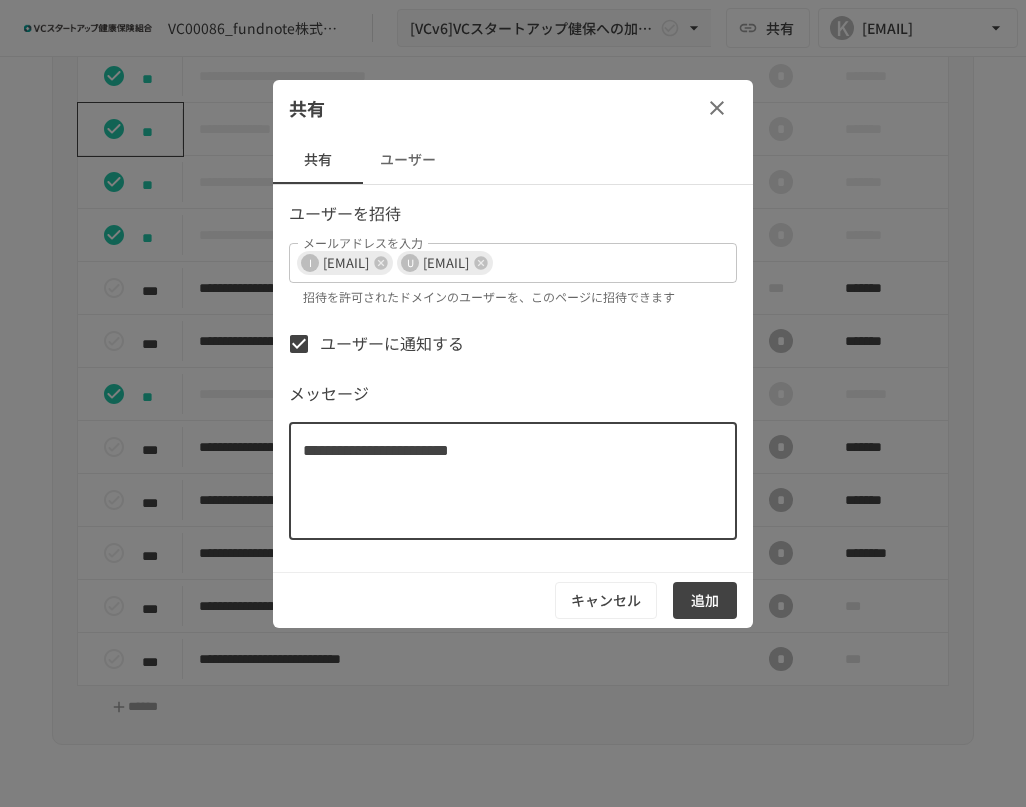 type on "**********" 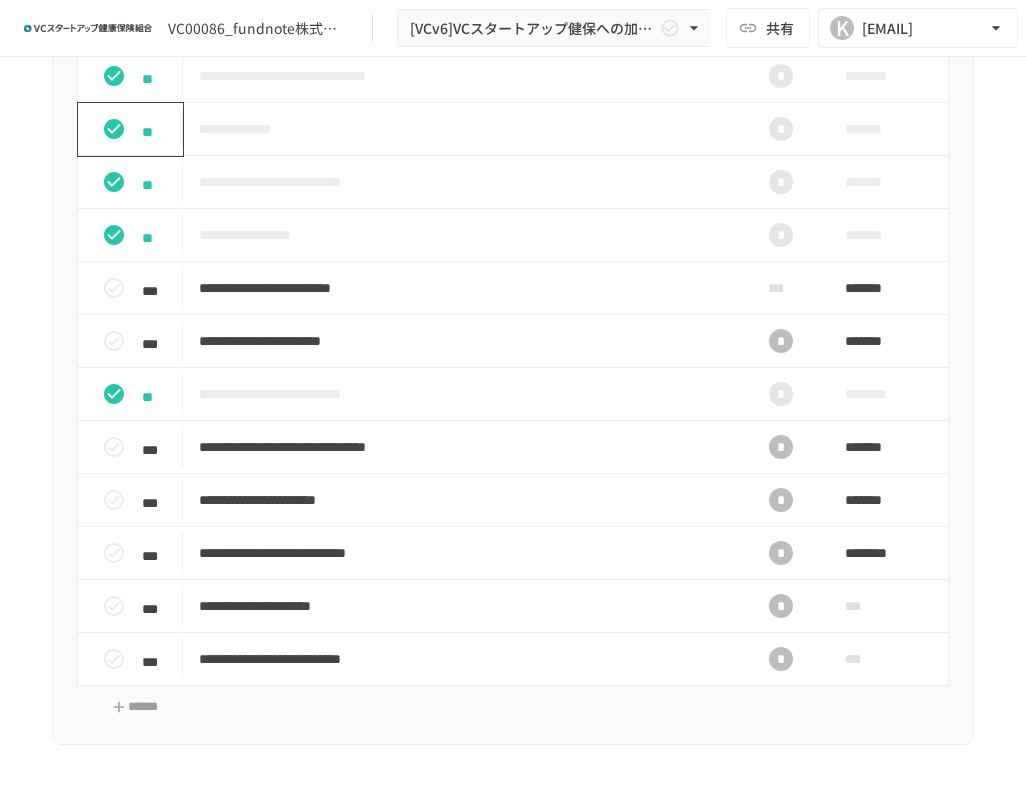 click on "**********" at bounding box center (513, 230) 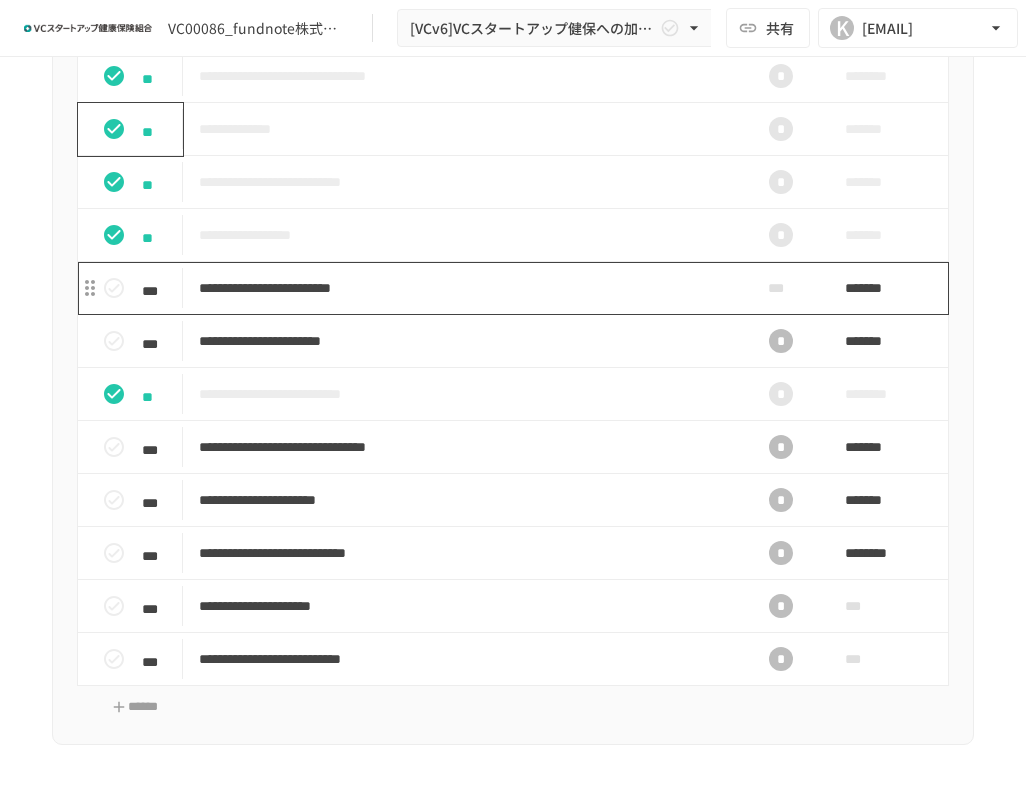 click on "**********" at bounding box center (464, 288) 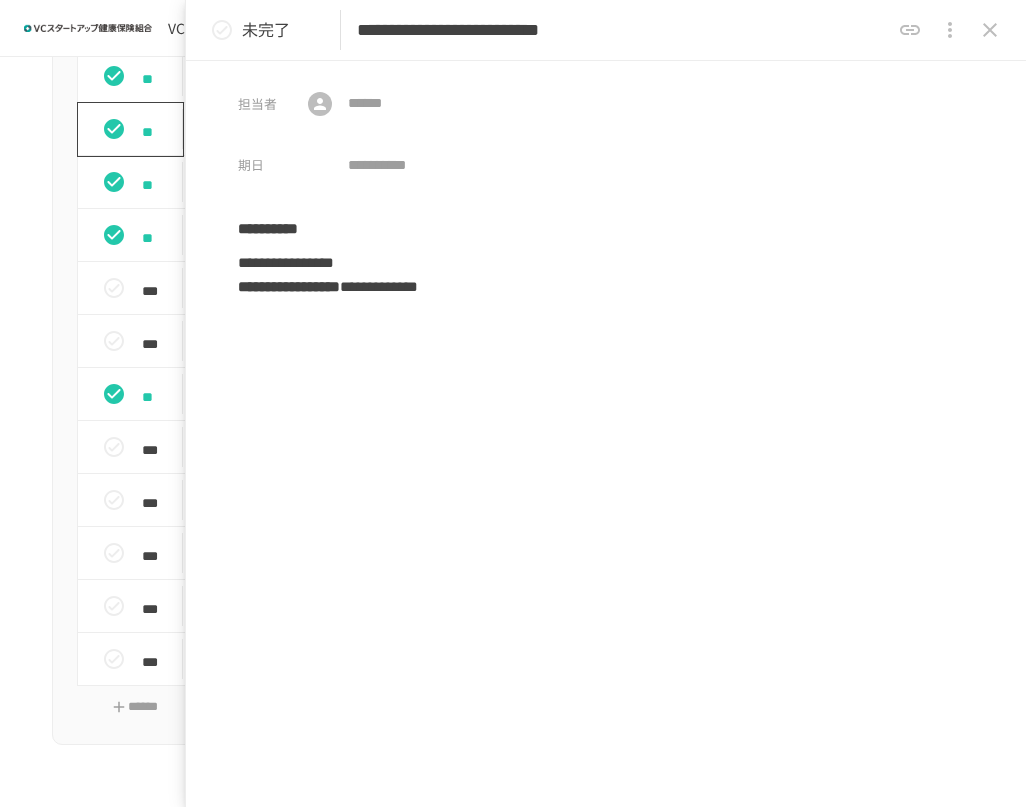 click 